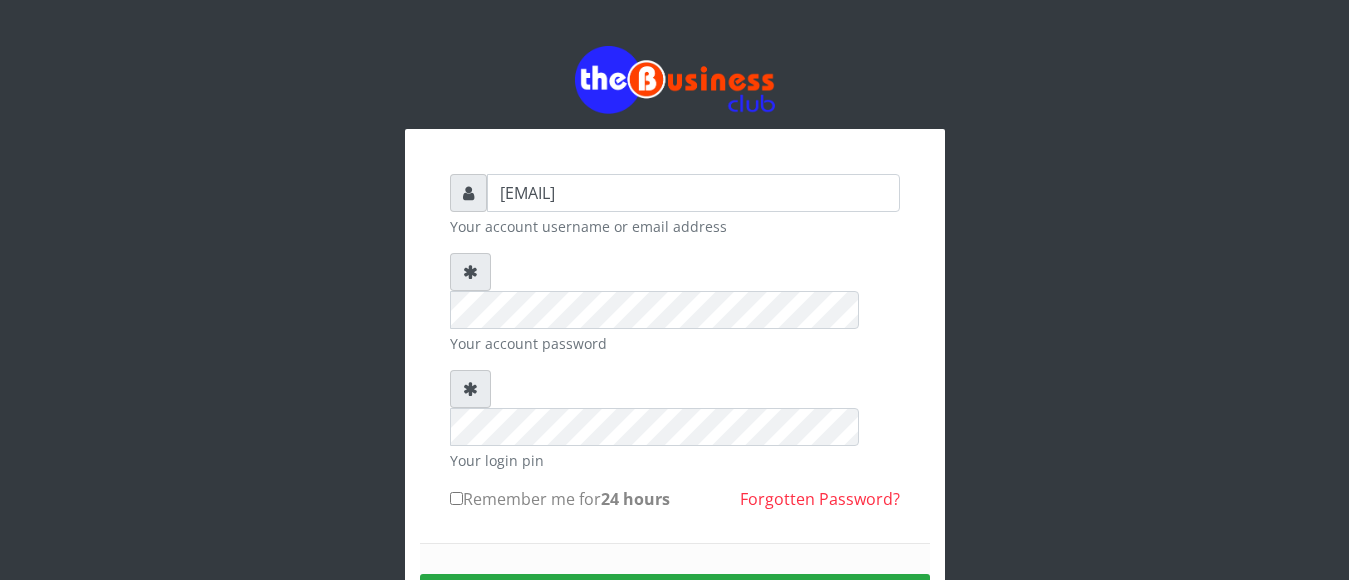 scroll, scrollTop: 0, scrollLeft: 0, axis: both 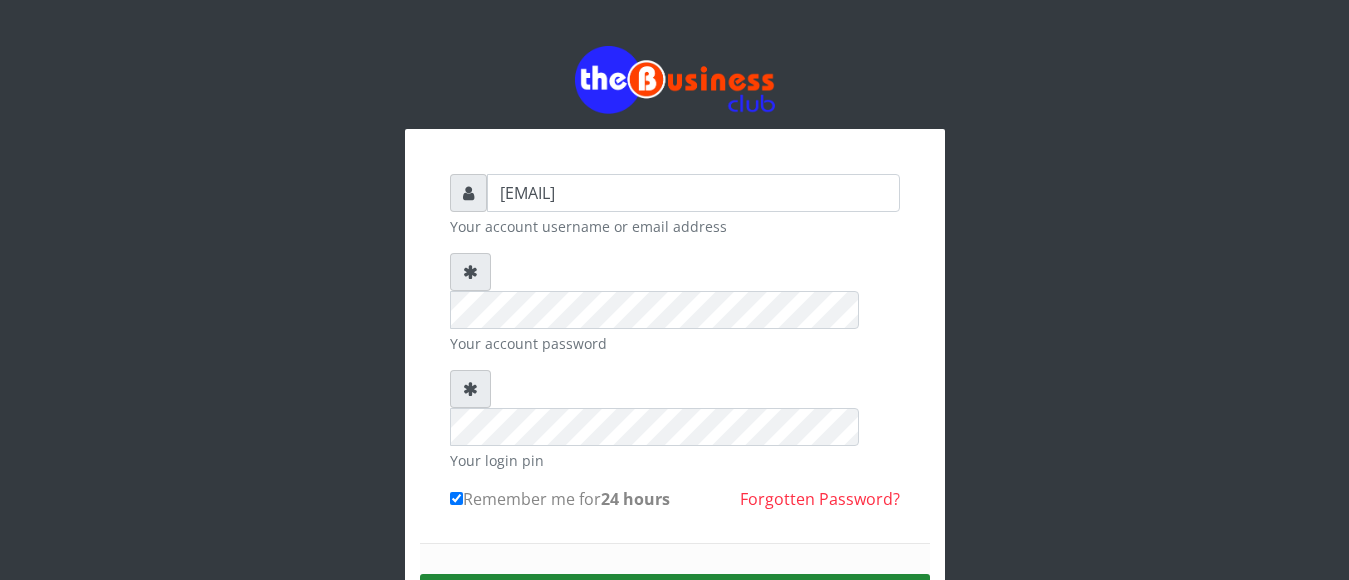 click on "Sign in" at bounding box center [675, 599] 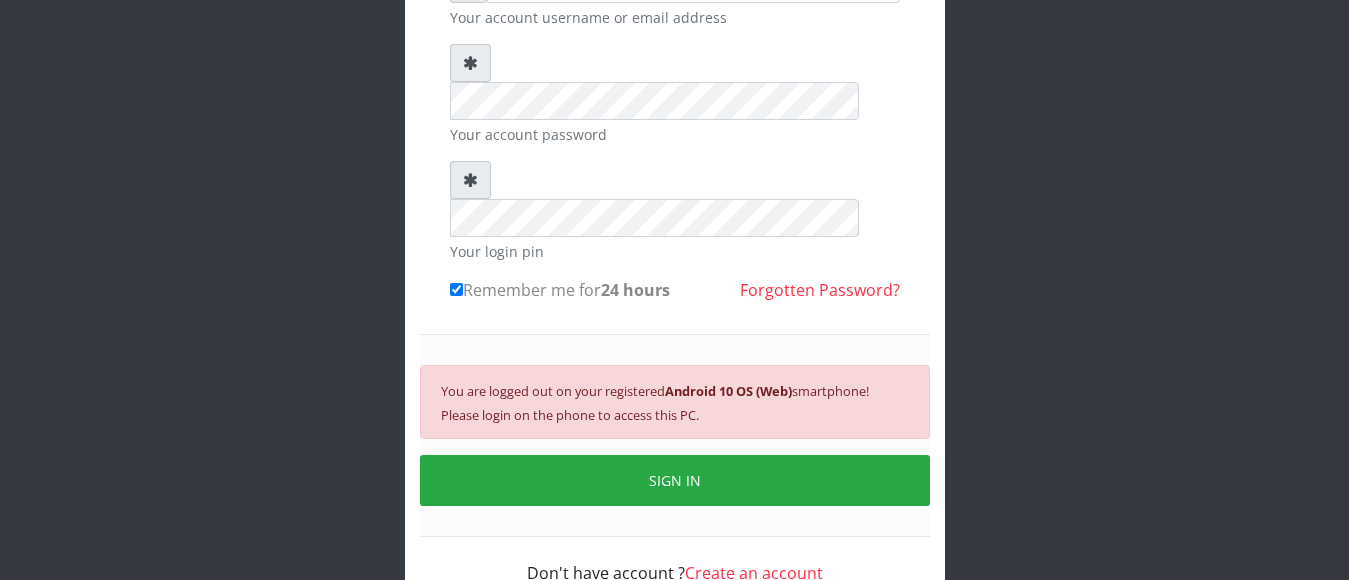scroll, scrollTop: 219, scrollLeft: 0, axis: vertical 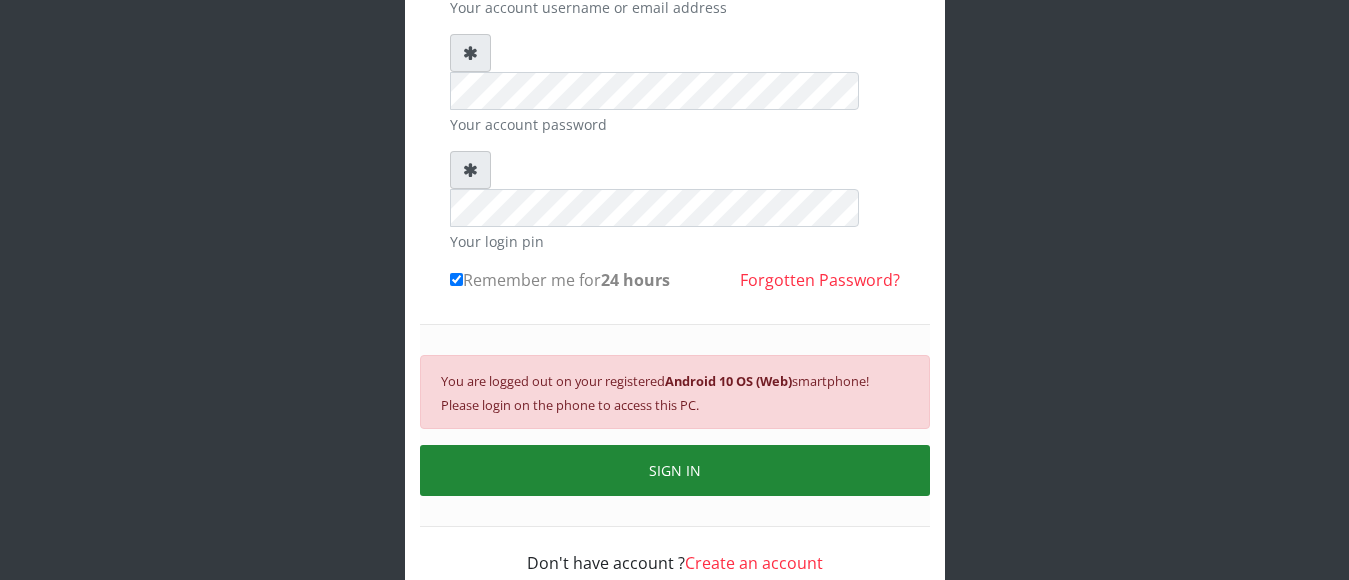 click on "SIGN IN" at bounding box center [675, 470] 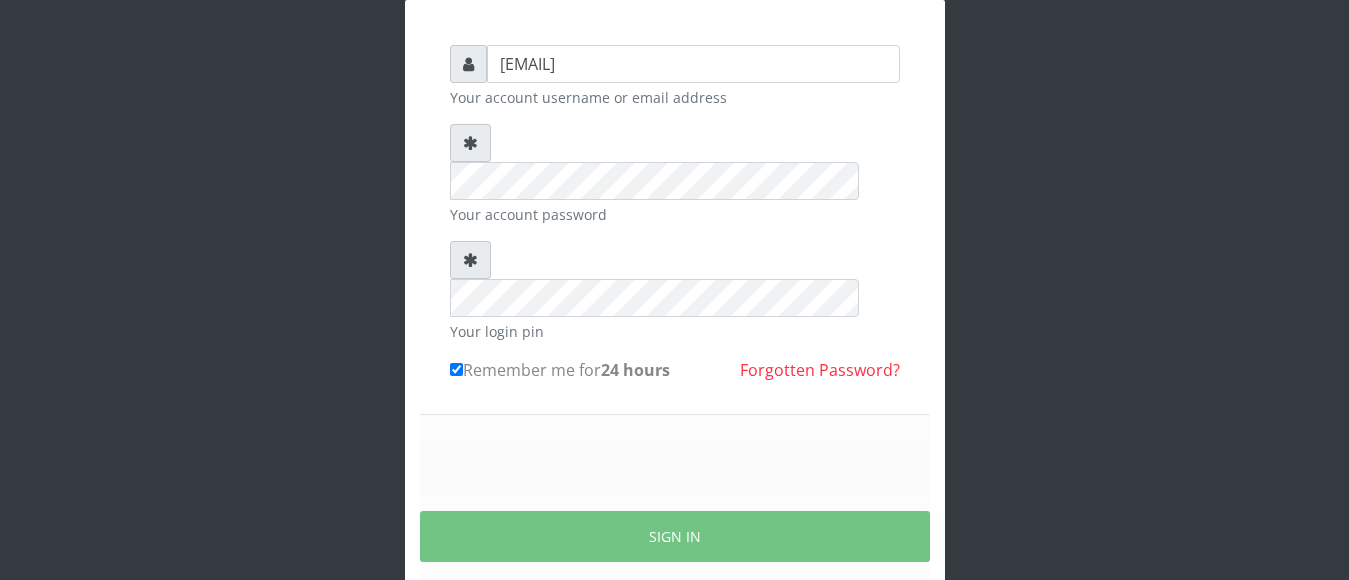 scroll, scrollTop: 195, scrollLeft: 0, axis: vertical 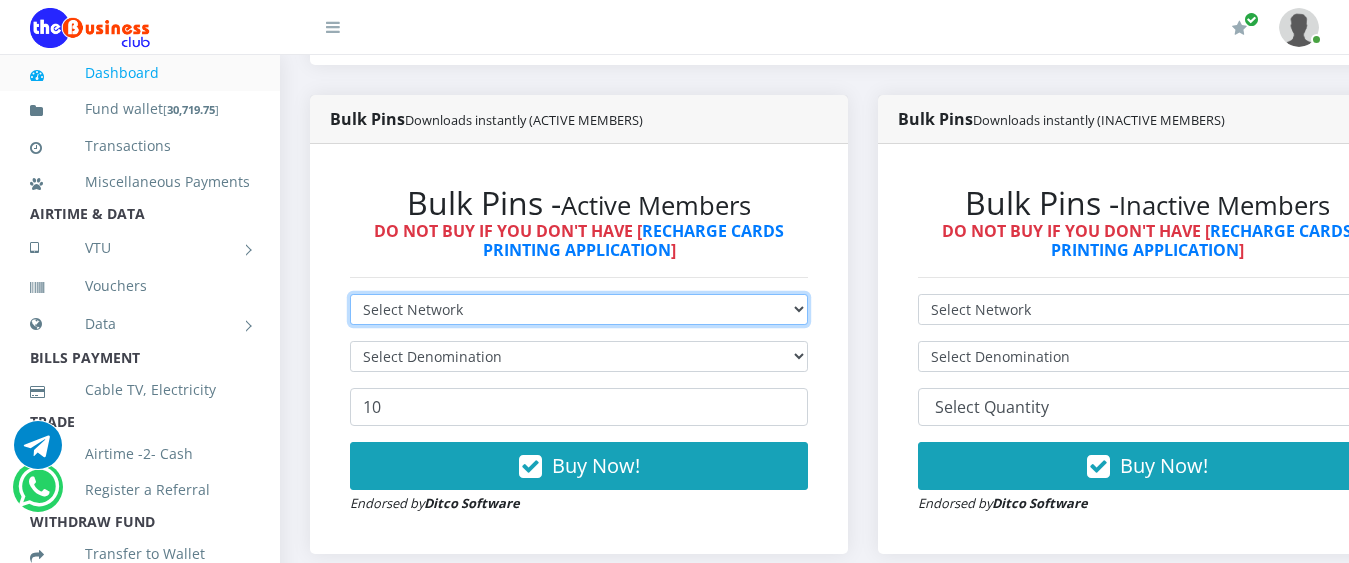 click on "Select Network
MTN
Globacom
9Mobile
Airtel" at bounding box center (579, 309) 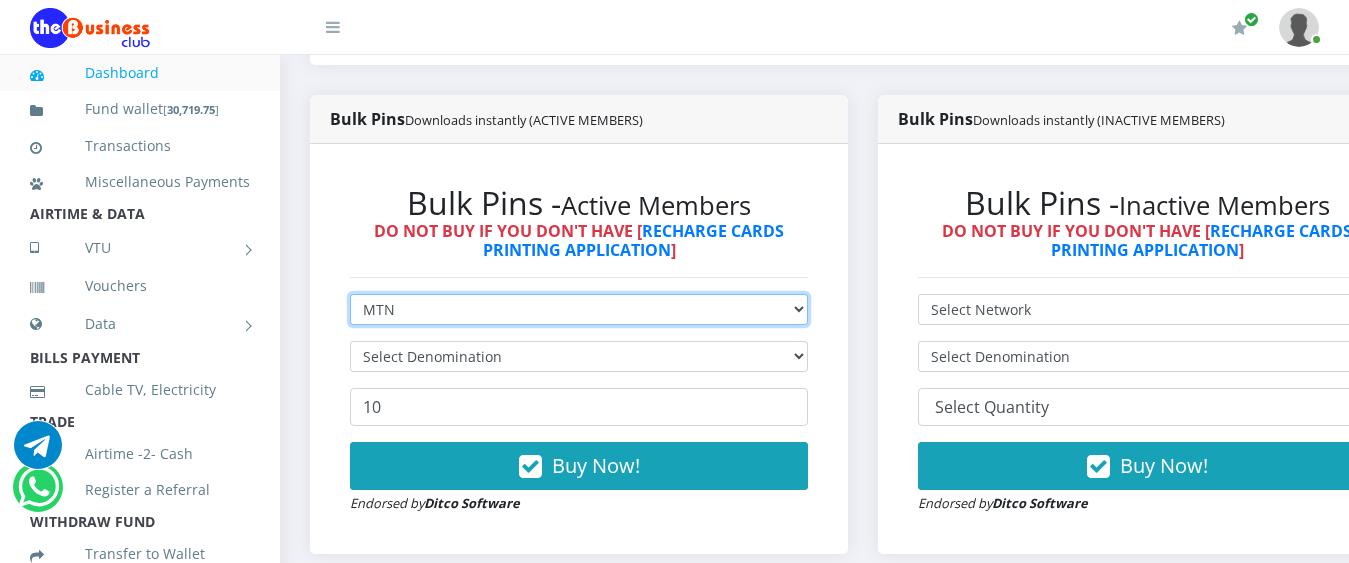 click on "Select Network
MTN
Globacom
9Mobile
Airtel" at bounding box center (579, 309) 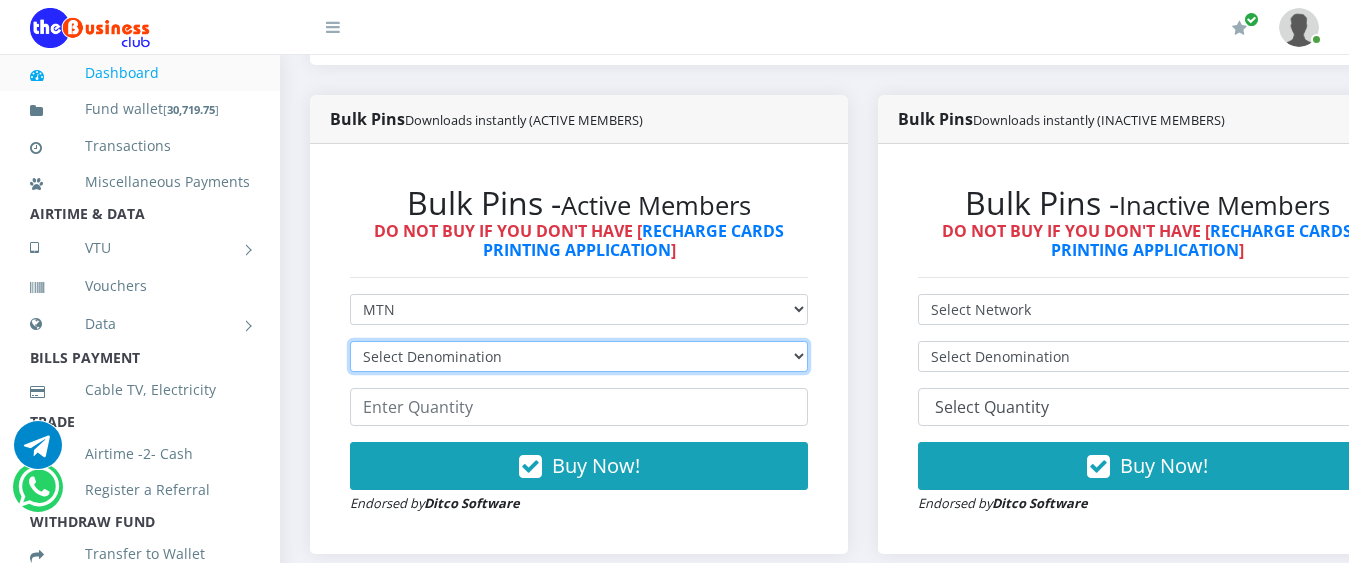 click on "Select Denomination MTN NGN100 - ₦96.99 MTN NGN200 - ₦193.98 MTN NGN400 - ₦387.96 MTN NGN500 - ₦484.95 MTN NGN1000 - ₦969.90 MTN NGN1500 - ₦1,454.85" at bounding box center [579, 356] 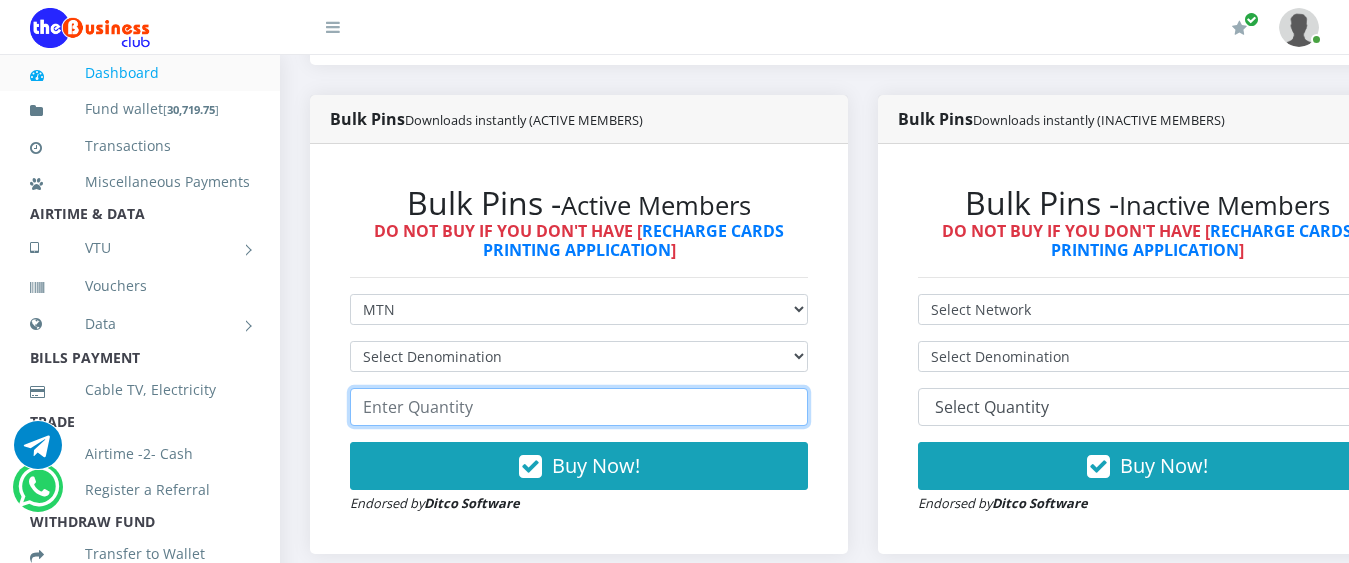 click at bounding box center (579, 407) 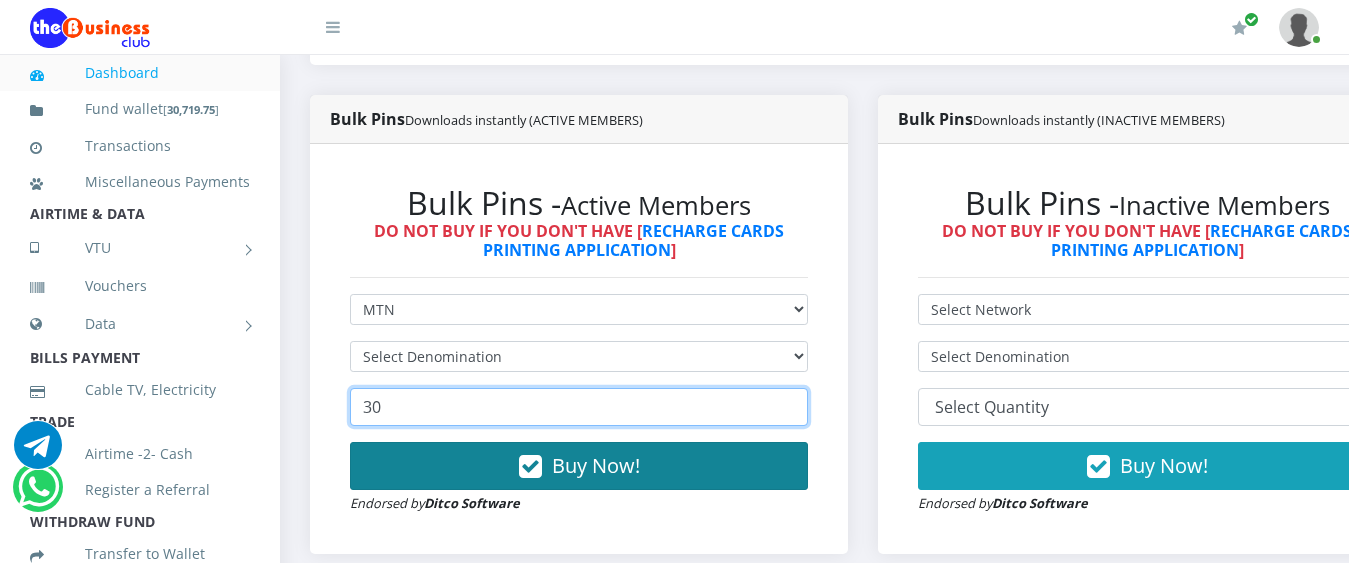 type on "30" 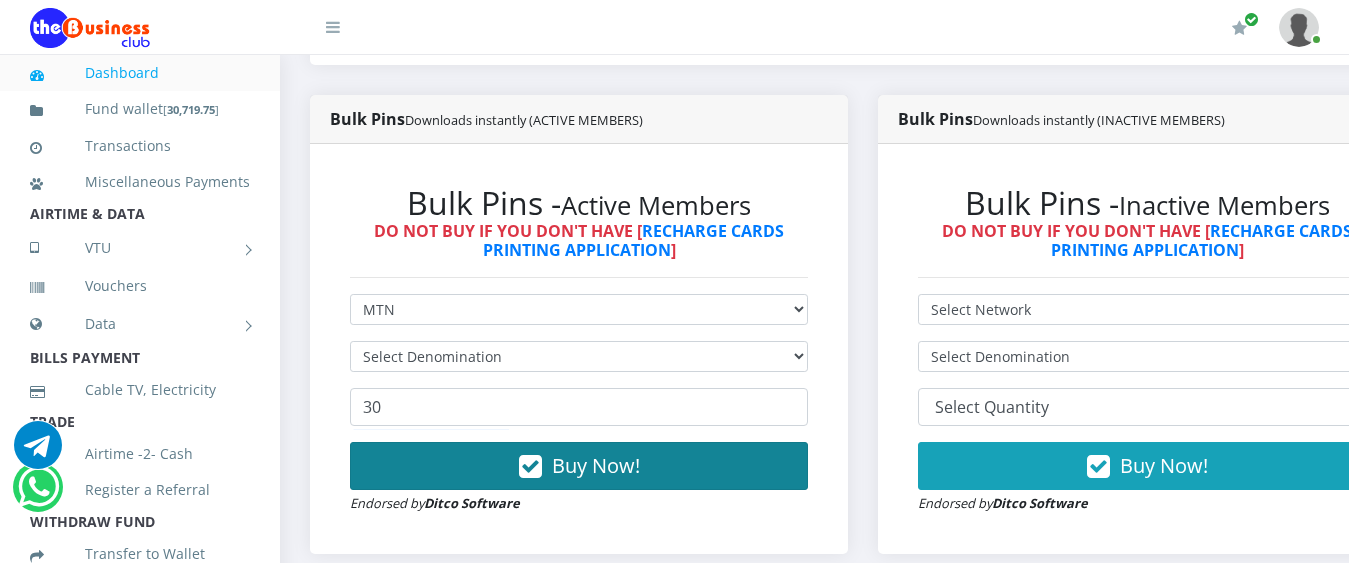 click on "Buy Now!" at bounding box center [596, 465] 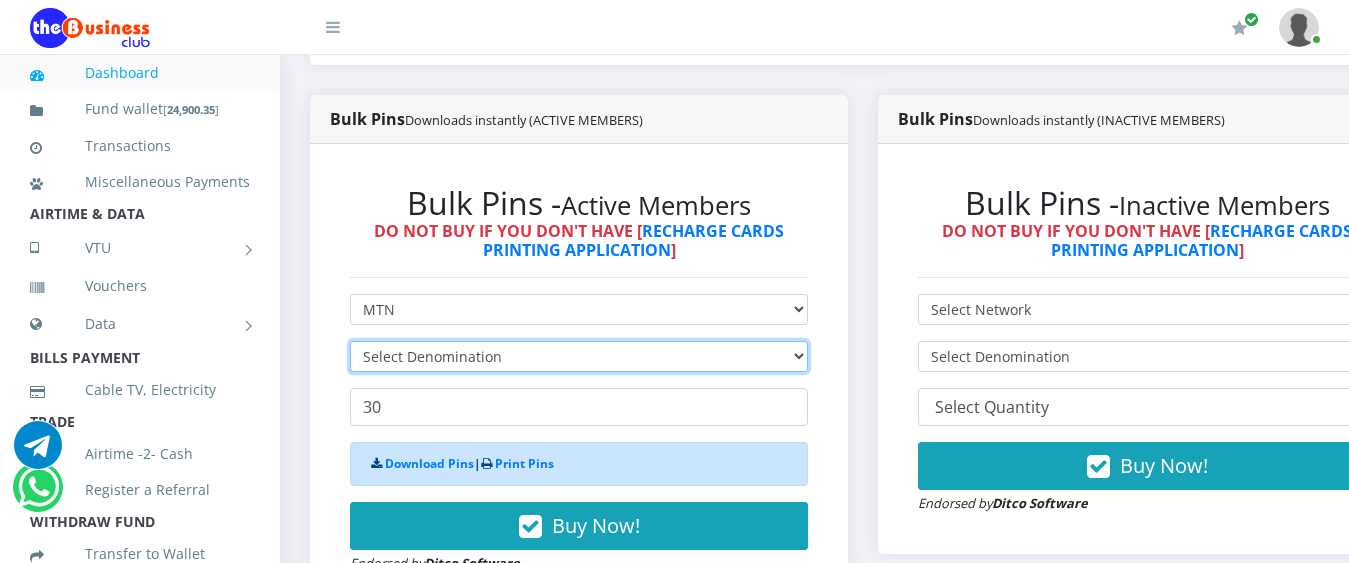 click on "Select Denomination MTN NGN100 - ₦96.99 MTN NGN200 - ₦193.98 MTN NGN400 - ₦387.96 MTN NGN500 - ₦484.95 MTN NGN1000 - ₦969.90 MTN NGN1500 - ₦1,454.85" at bounding box center [579, 356] 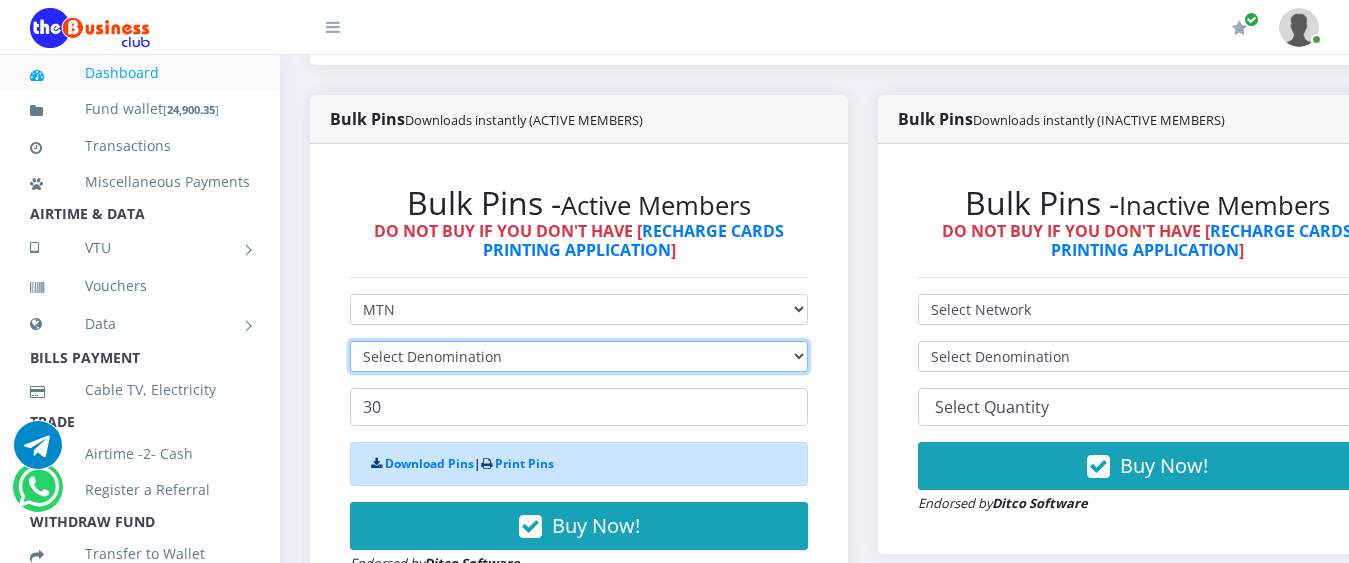 select on "484.95-500" 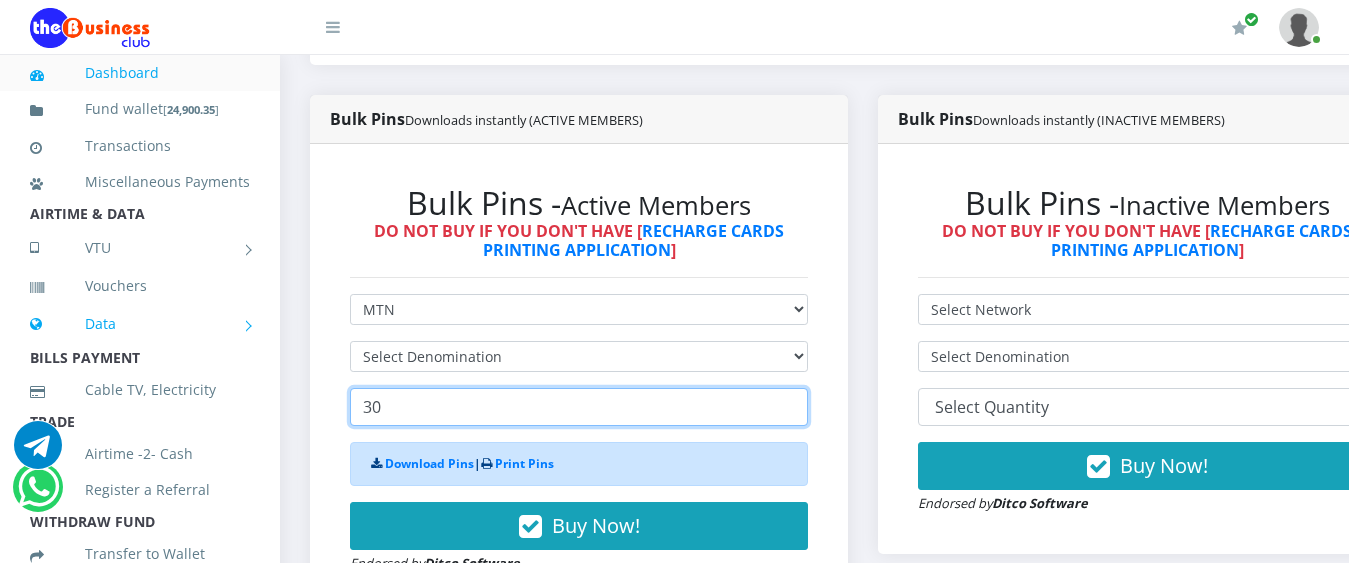 drag, startPoint x: 406, startPoint y: 391, endPoint x: 232, endPoint y: 370, distance: 175.26266 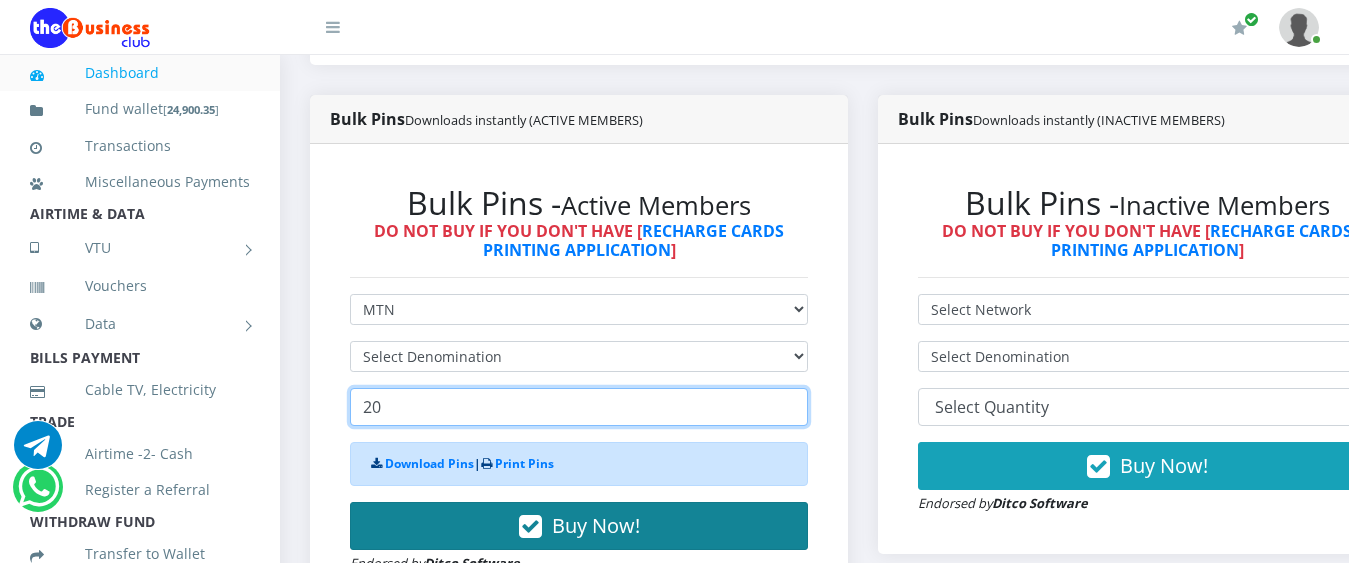 type on "20" 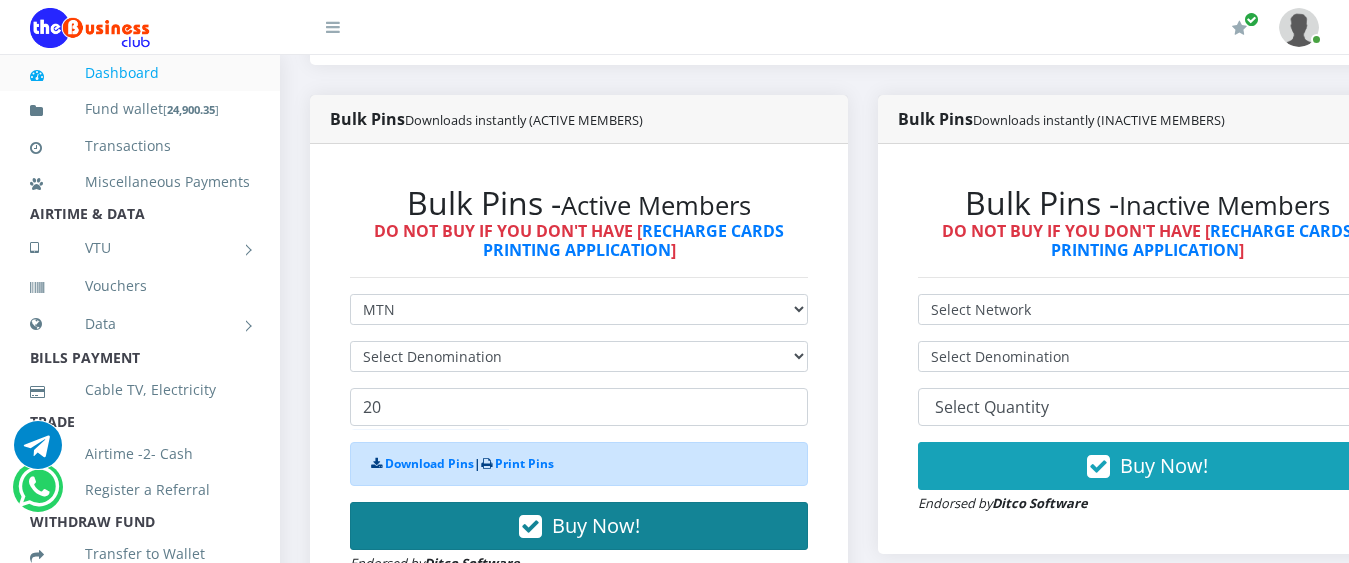 click on "Buy Now!" at bounding box center (596, 525) 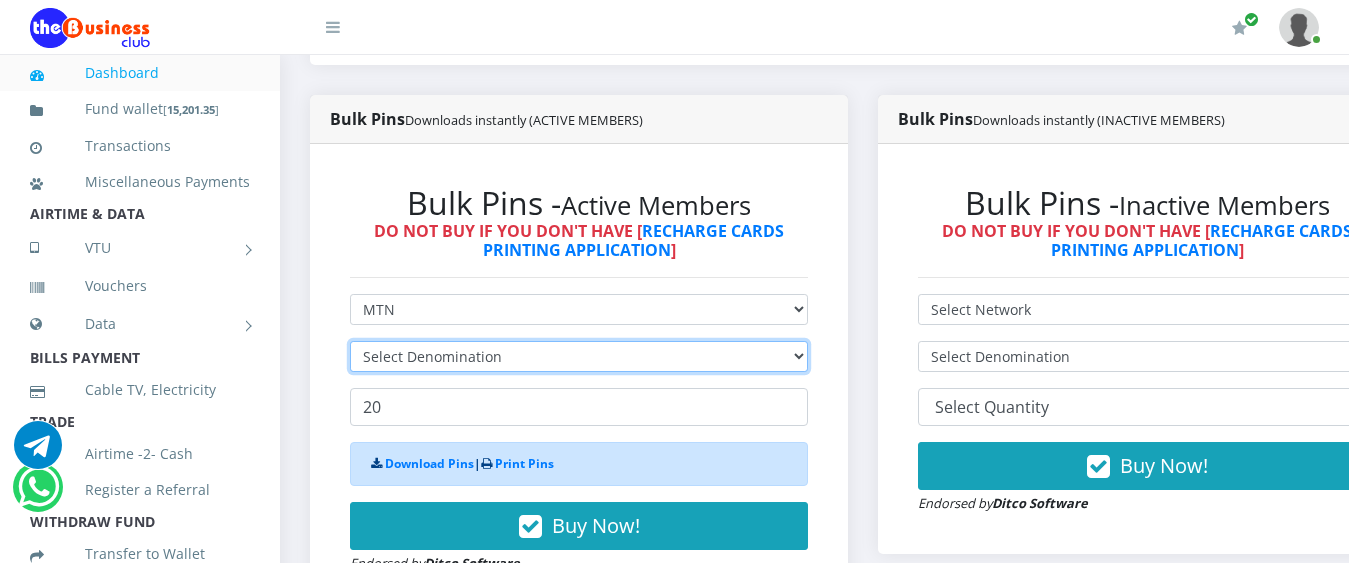 click on "Select Denomination MTN NGN100 - ₦96.99 MTN NGN200 - ₦193.98 MTN NGN400 - ₦387.96 MTN NGN500 - ₦484.95 MTN NGN1000 - ₦969.90 MTN NGN1500 - ₦1,454.85" at bounding box center [579, 356] 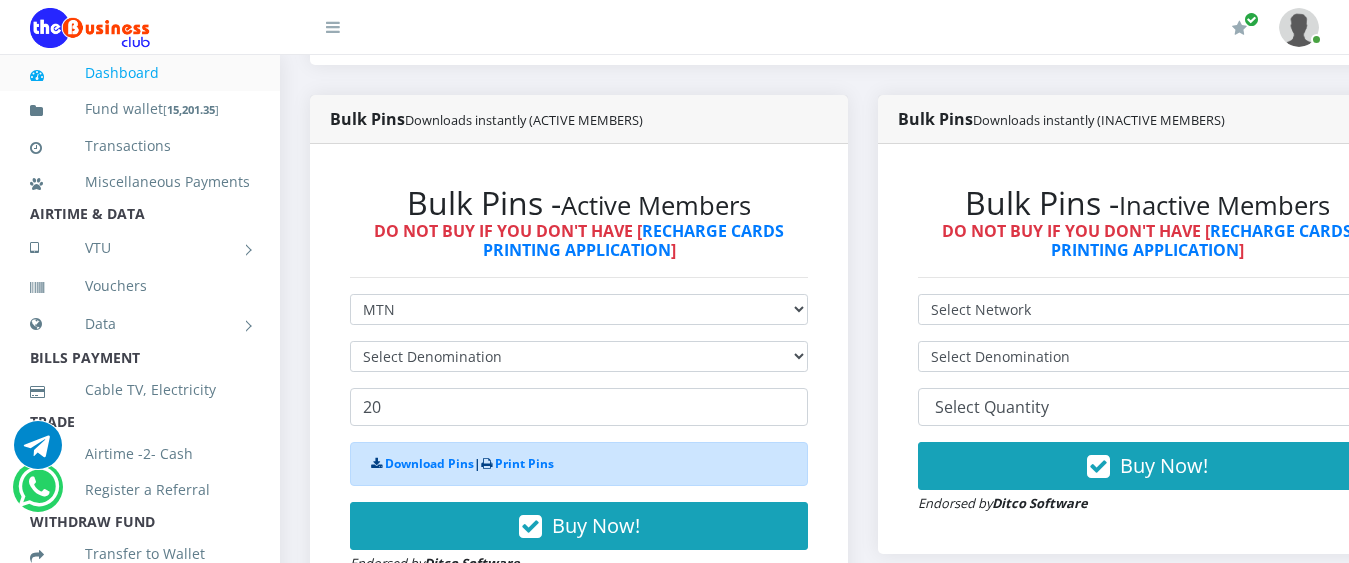 click on "Bulk Pins -  Active Members" at bounding box center (579, 203) 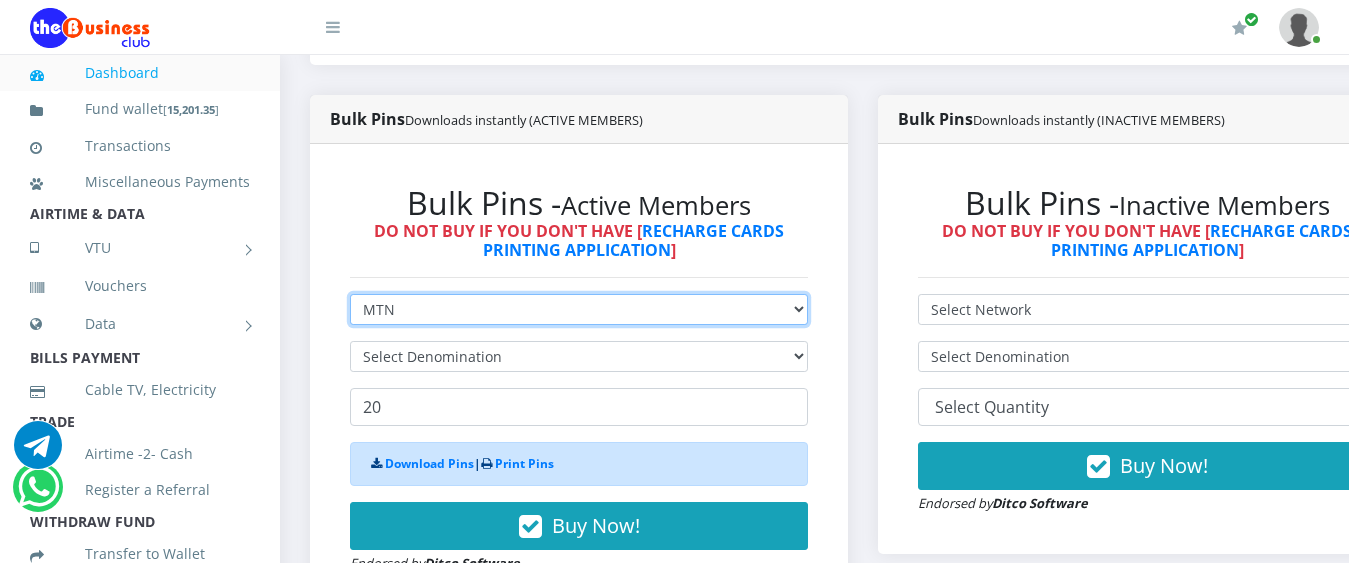 click on "Select Network
MTN
Globacom
9Mobile
Airtel" at bounding box center (579, 309) 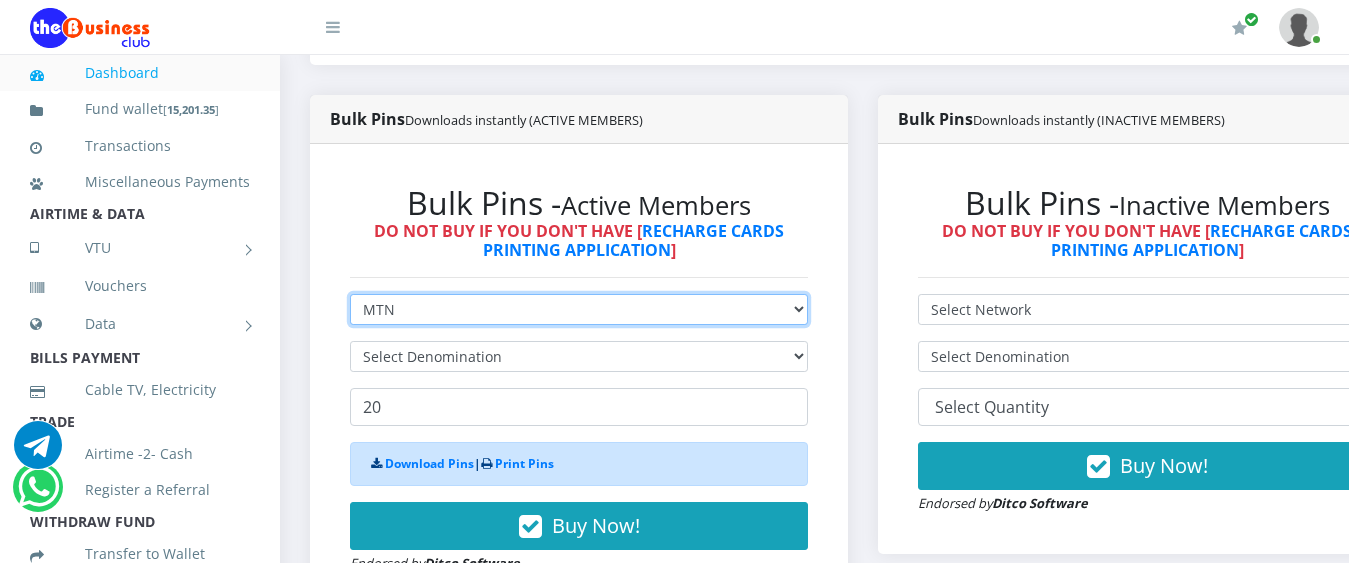 select on "Airtel" 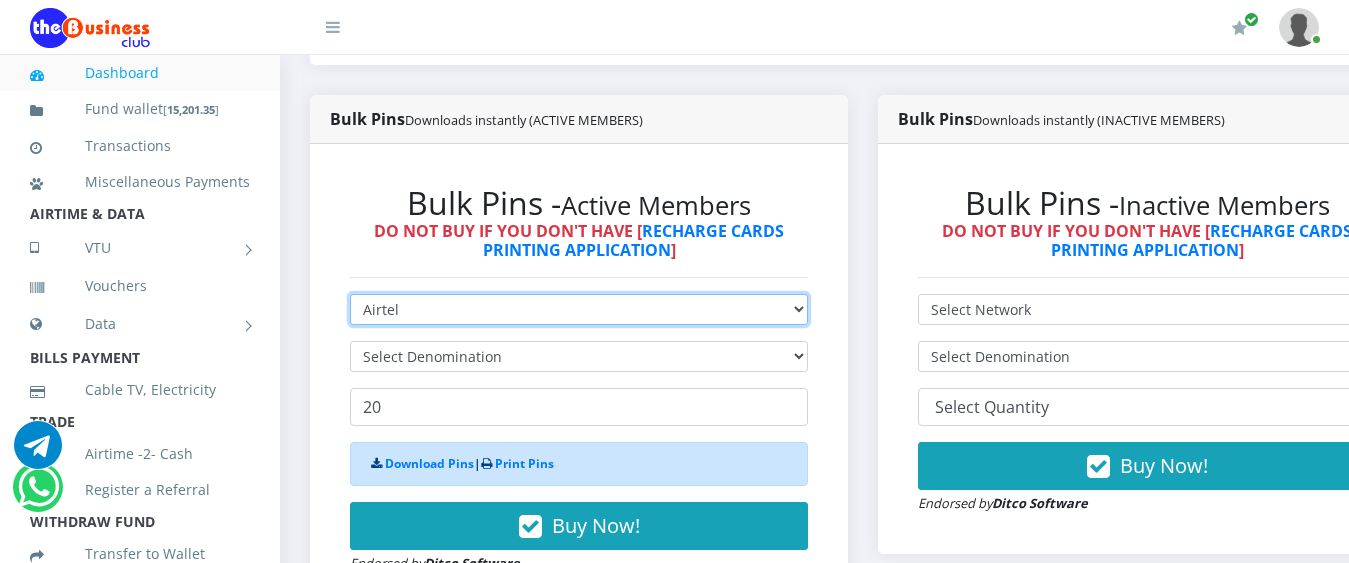 click on "Select Network
MTN
Globacom
9Mobile
Airtel" at bounding box center [579, 309] 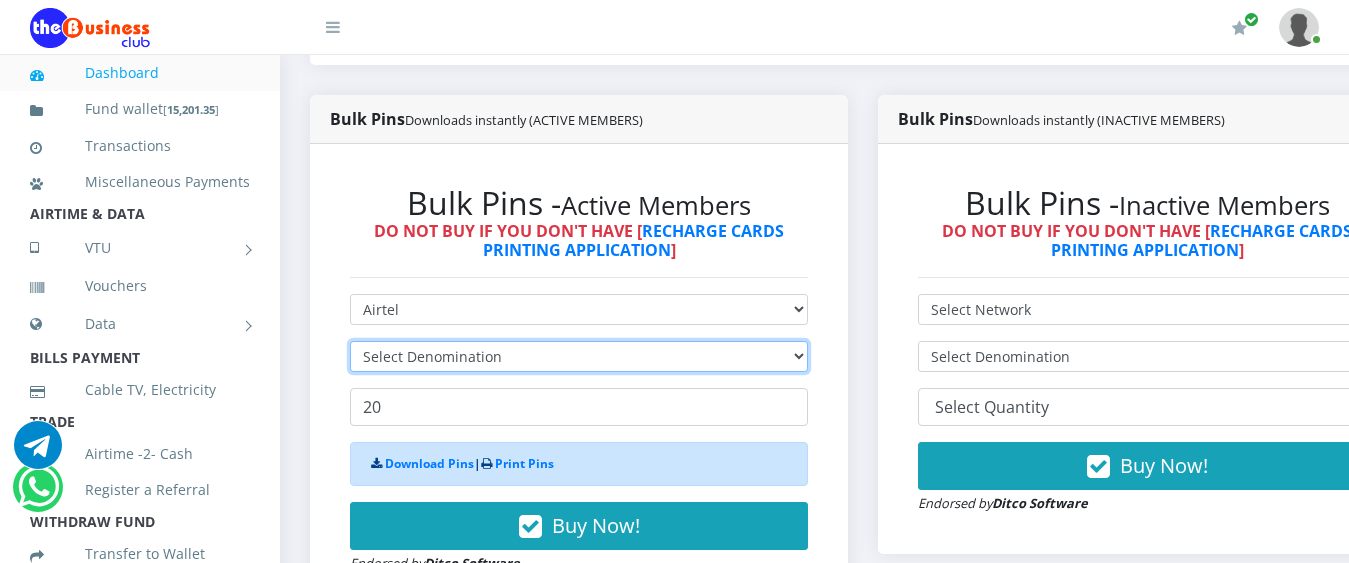 type 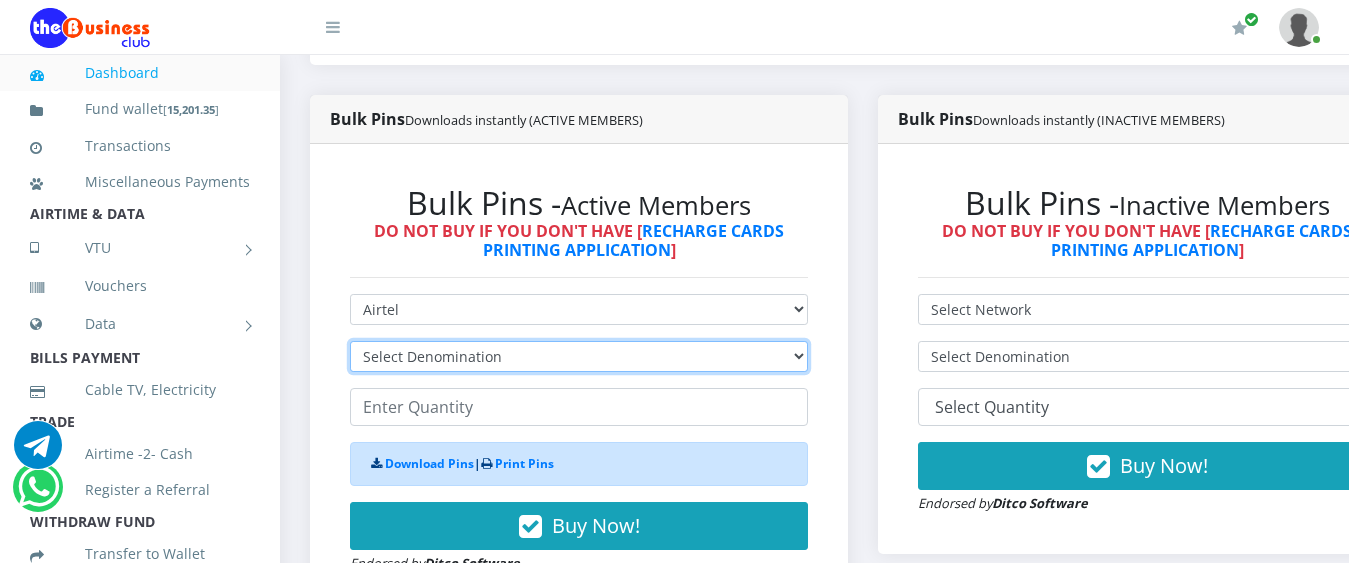 click on "Select Denomination Airtel NGN100 - ₦96.38 Airtel NGN200 - ₦192.76 Airtel NGN500 - ₦481.90 Airtel NGN1000 - ₦963.80" at bounding box center [579, 356] 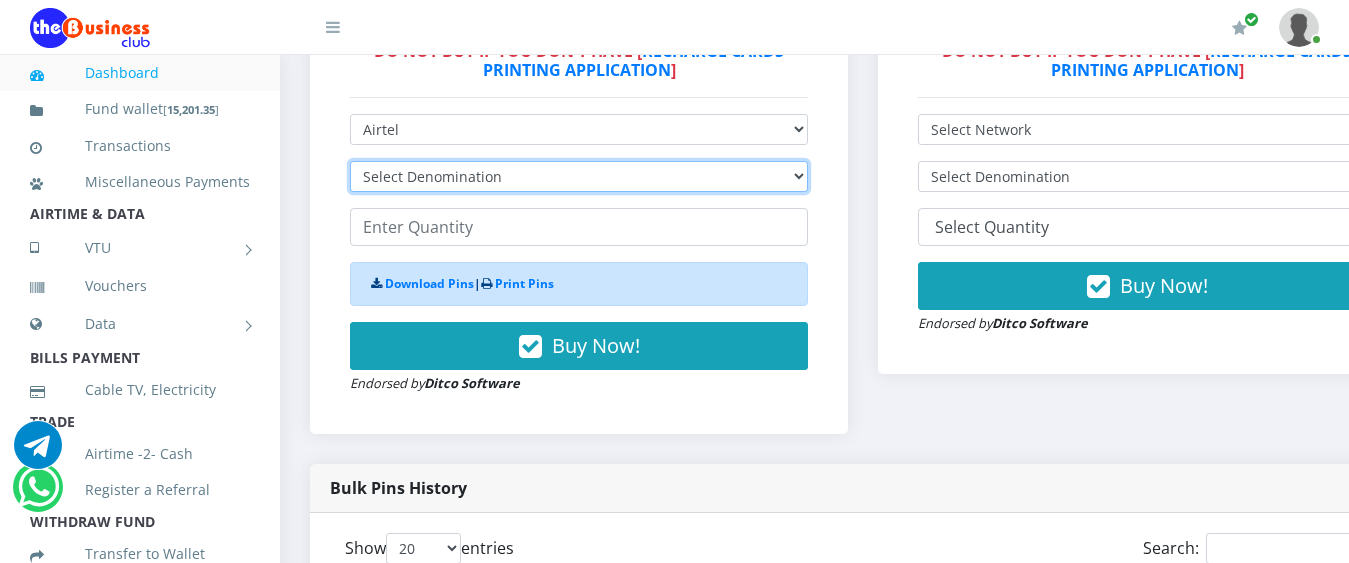scroll, scrollTop: 700, scrollLeft: 0, axis: vertical 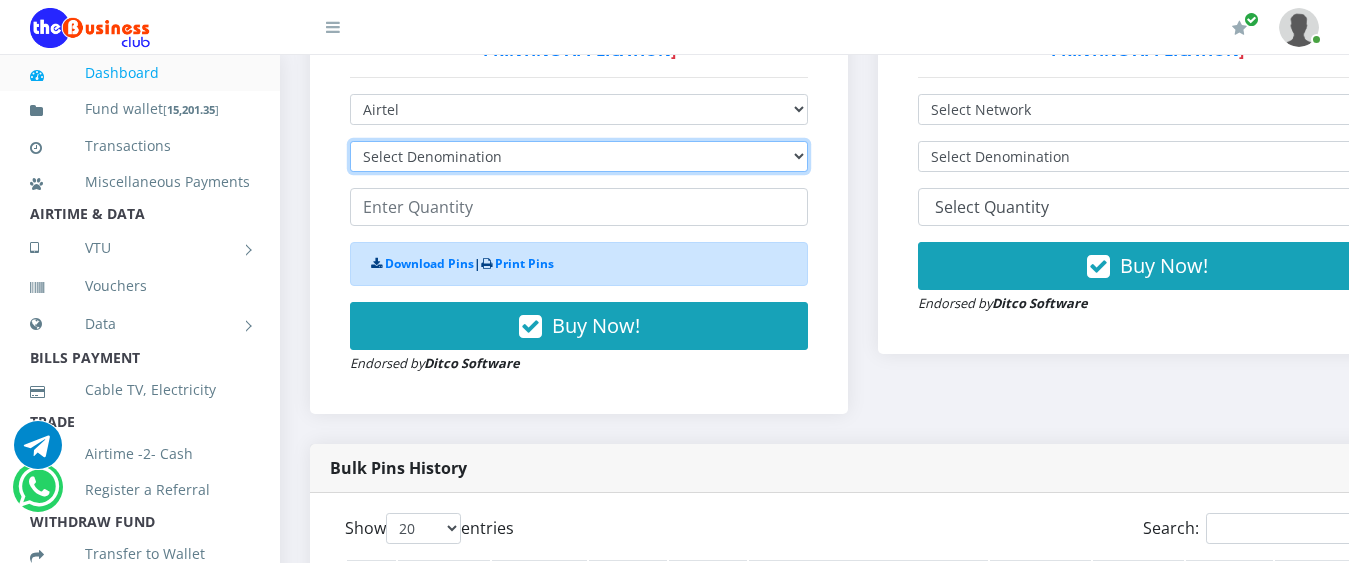 click on "Select Denomination Airtel NGN100 - ₦96.38 Airtel NGN200 - ₦192.76 Airtel NGN500 - ₦481.90 Airtel NGN1000 - ₦963.80" at bounding box center [579, 156] 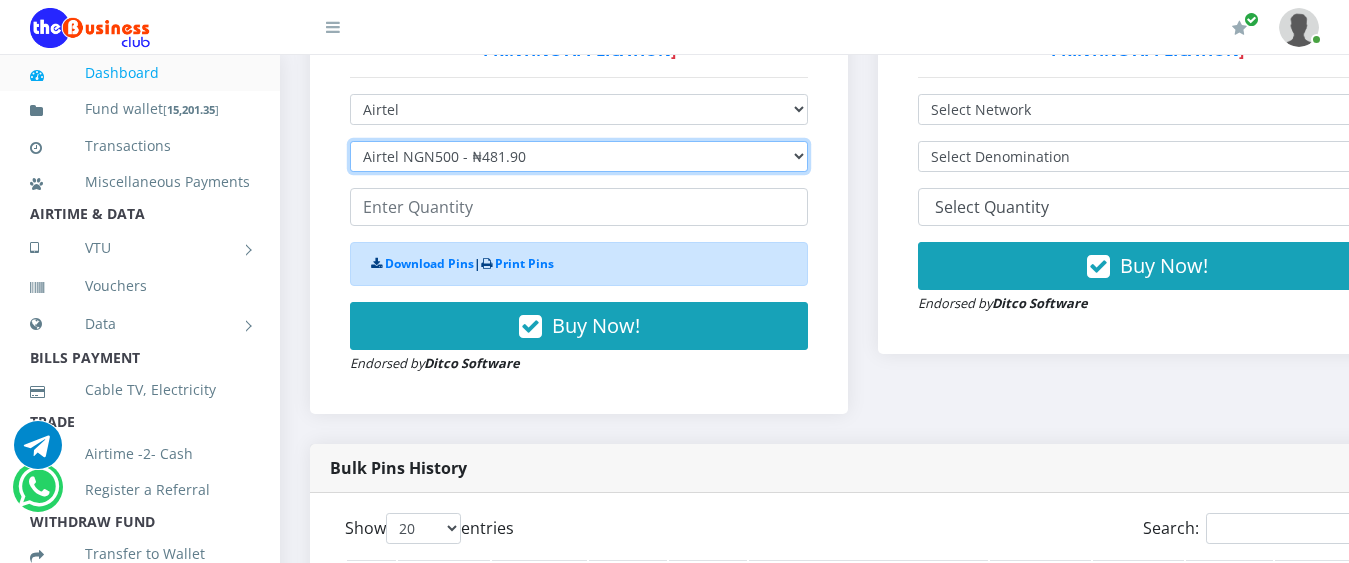 click on "Select Denomination Airtel NGN100 - ₦96.38 Airtel NGN200 - ₦192.76 Airtel NGN500 - ₦481.90 Airtel NGN1000 - ₦963.80" at bounding box center [579, 156] 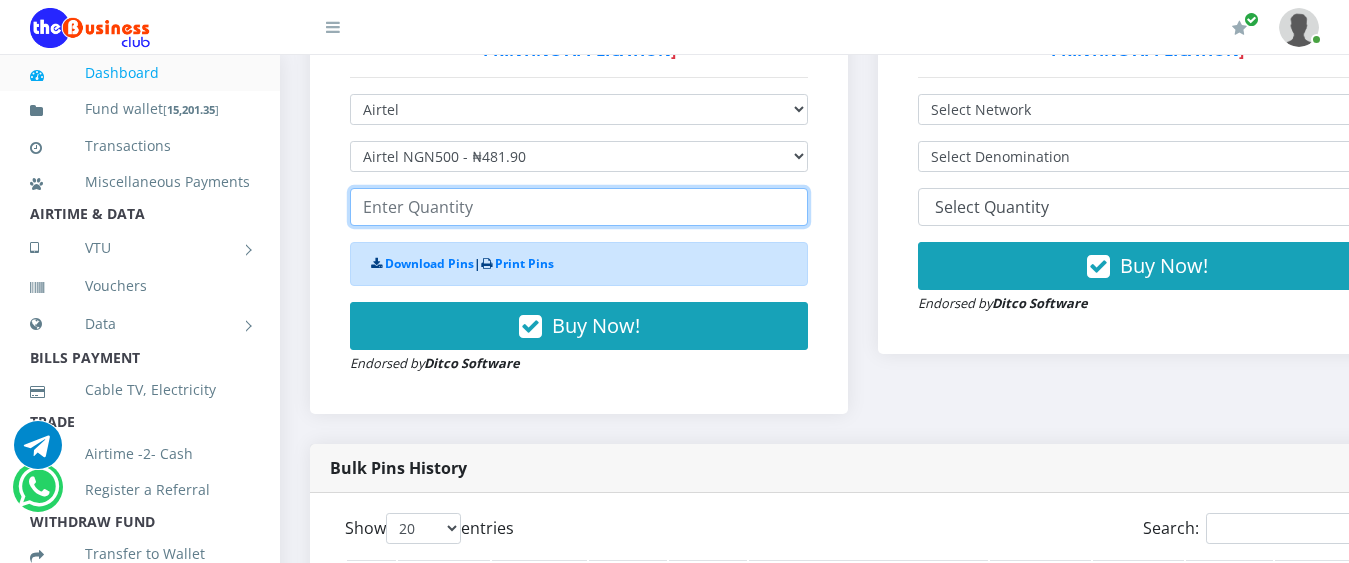 click at bounding box center [579, 207] 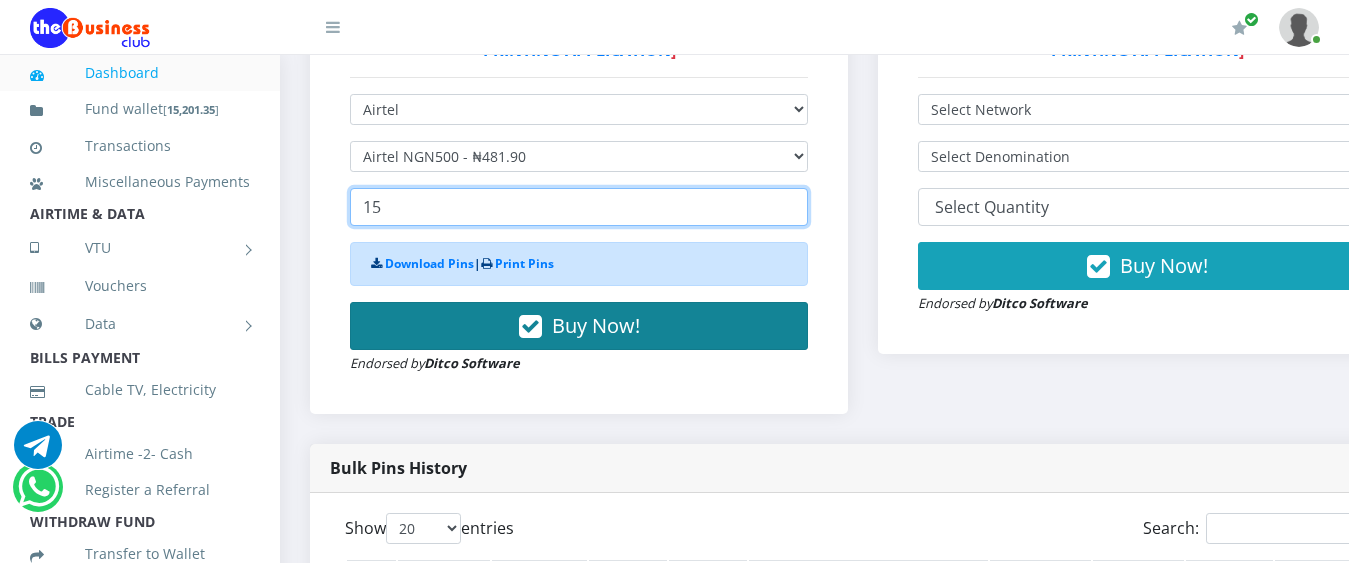 type on "15" 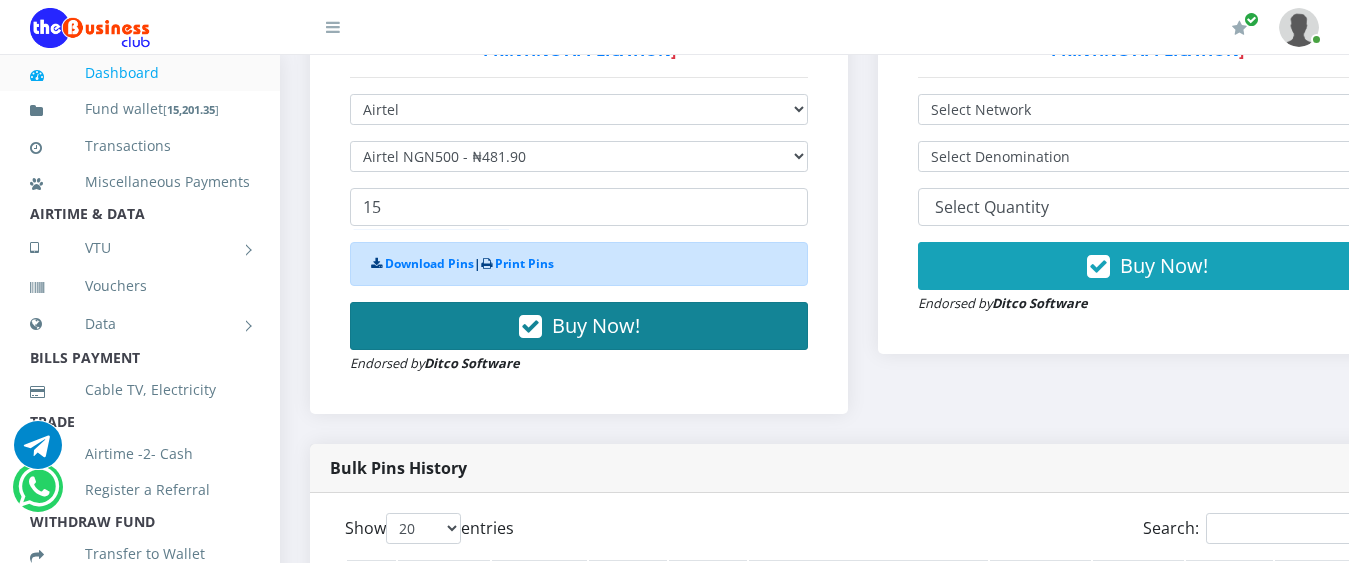 click on "Buy Now!" at bounding box center (596, 325) 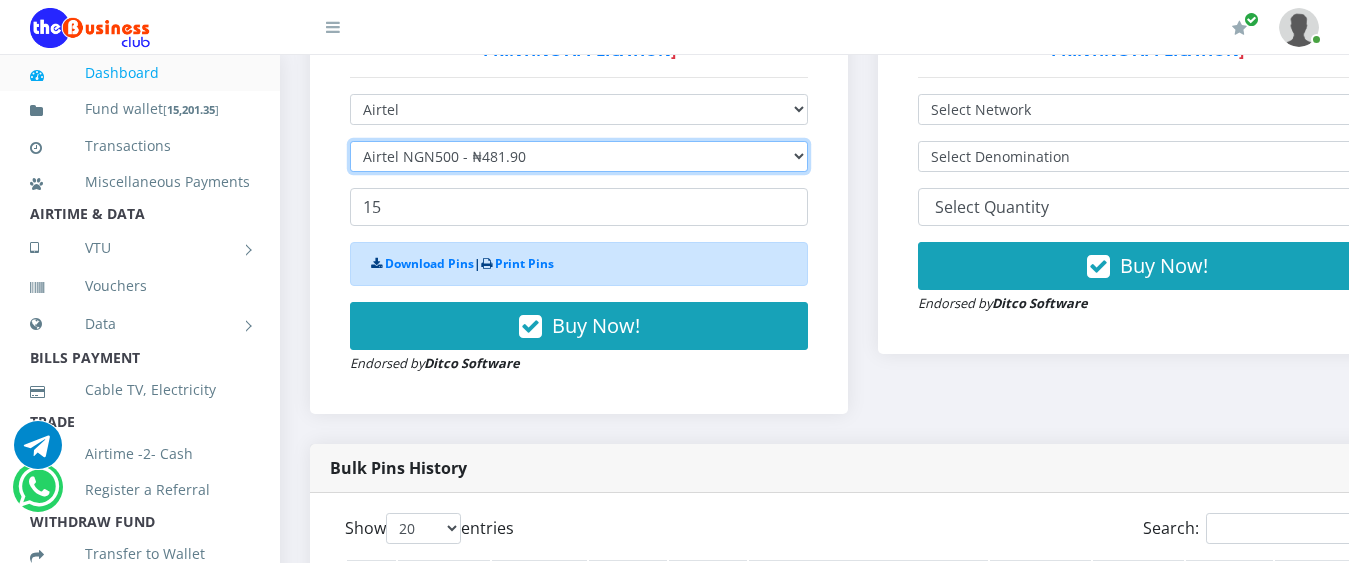 click on "Select Denomination Airtel NGN100 - ₦96.38 Airtel NGN200 - ₦192.76 Airtel NGN500 - ₦481.90 Airtel NGN1000 - ₦963.80" at bounding box center [579, 156] 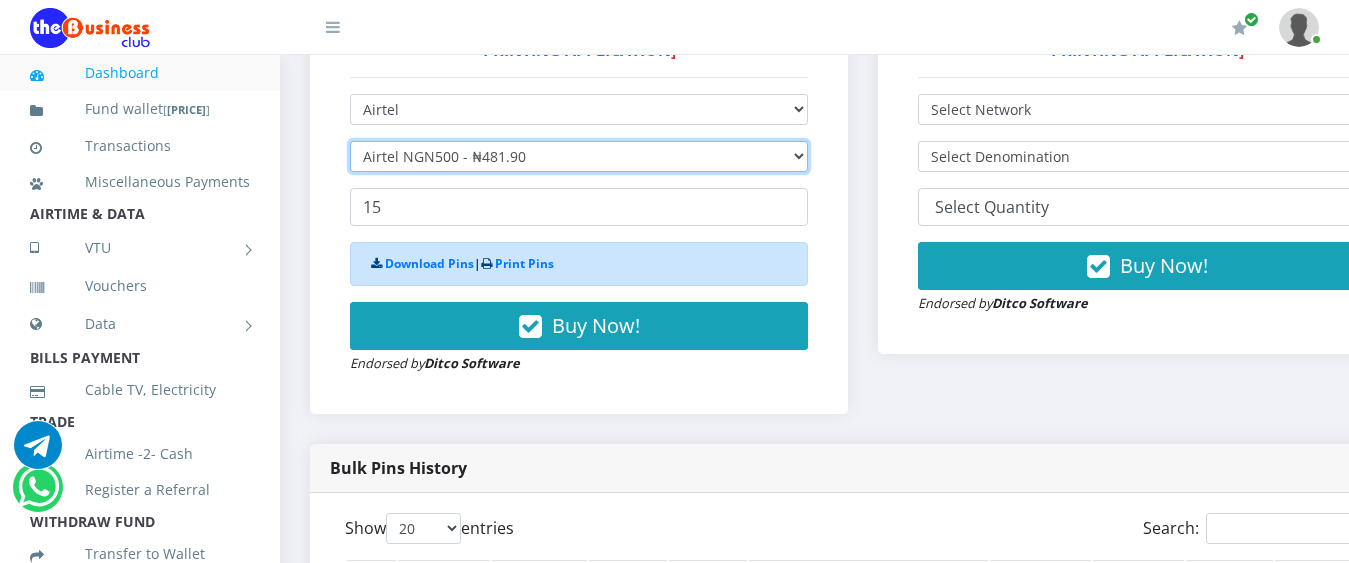 select on "192.76-200" 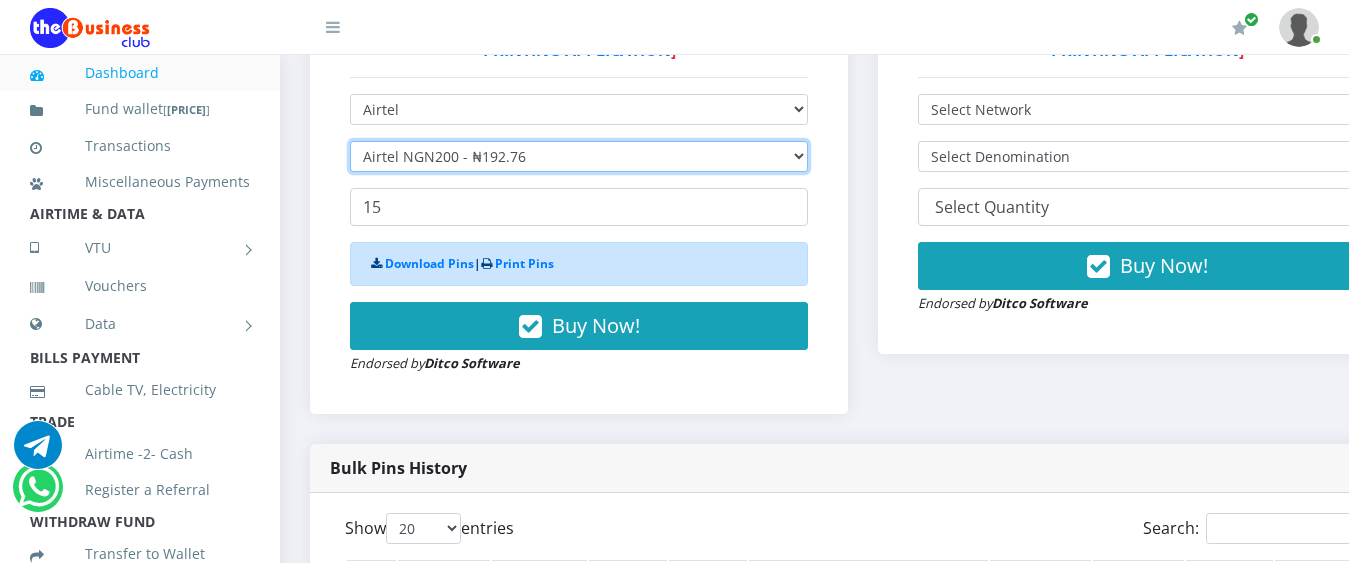 click on "Select Denomination Airtel NGN100 - ₦96.38 Airtel NGN200 - ₦192.76 Airtel NGN500 - ₦481.90 Airtel NGN1000 - ₦963.80" at bounding box center [579, 156] 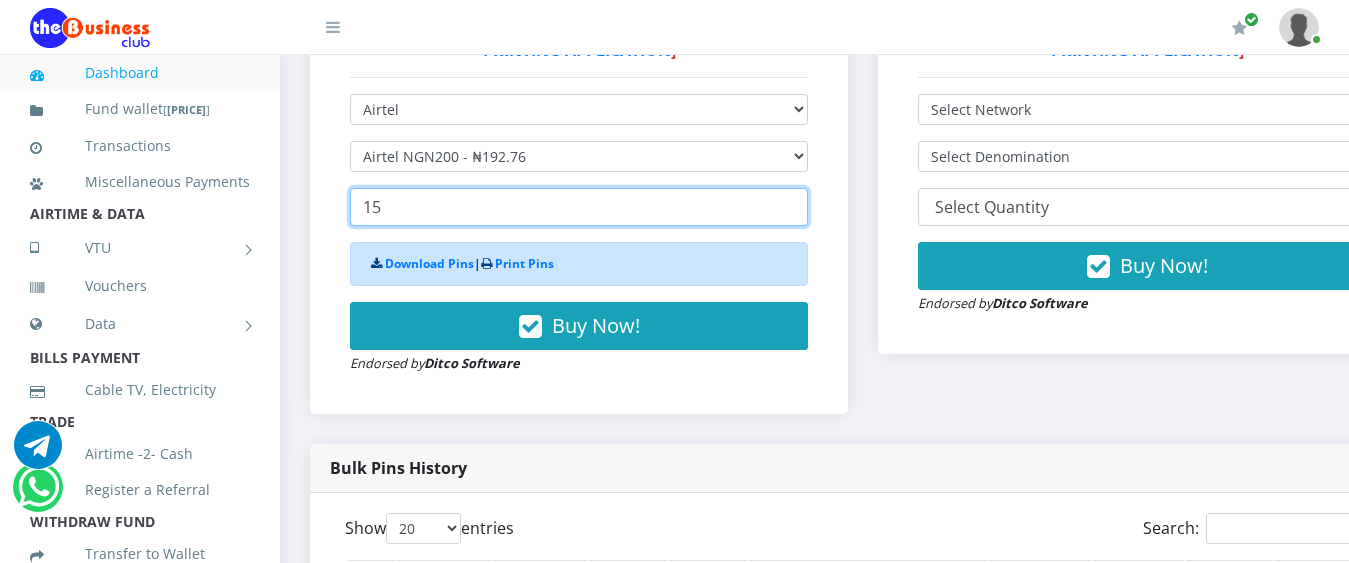 drag, startPoint x: 461, startPoint y: 197, endPoint x: 314, endPoint y: 210, distance: 147.57372 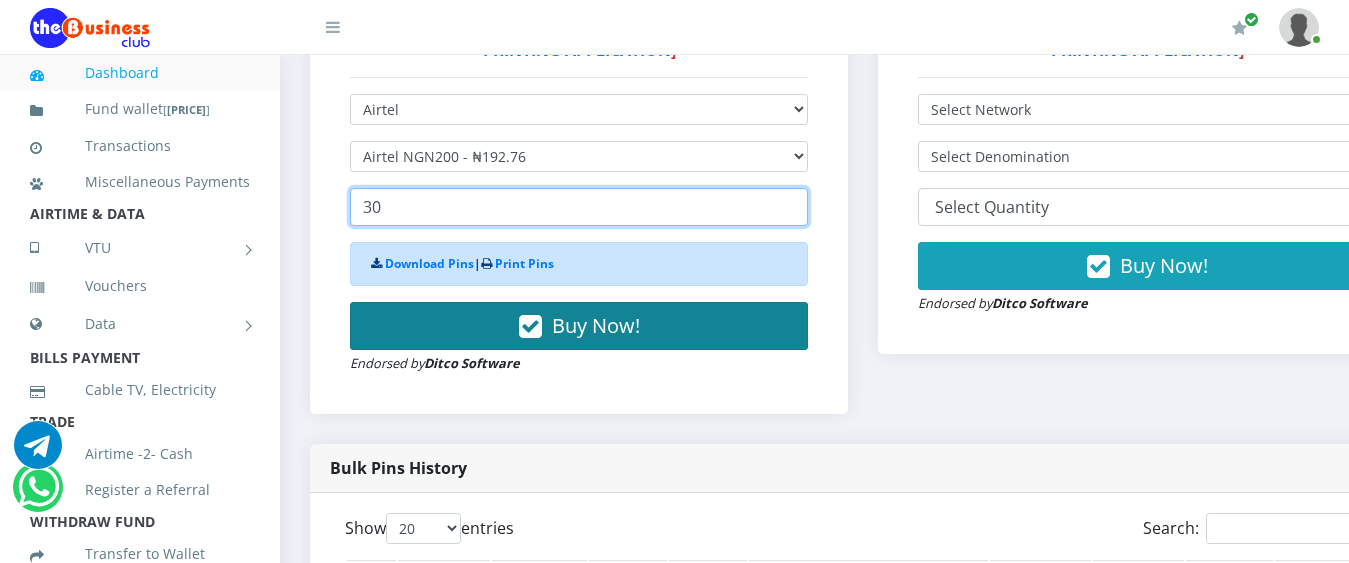 type on "30" 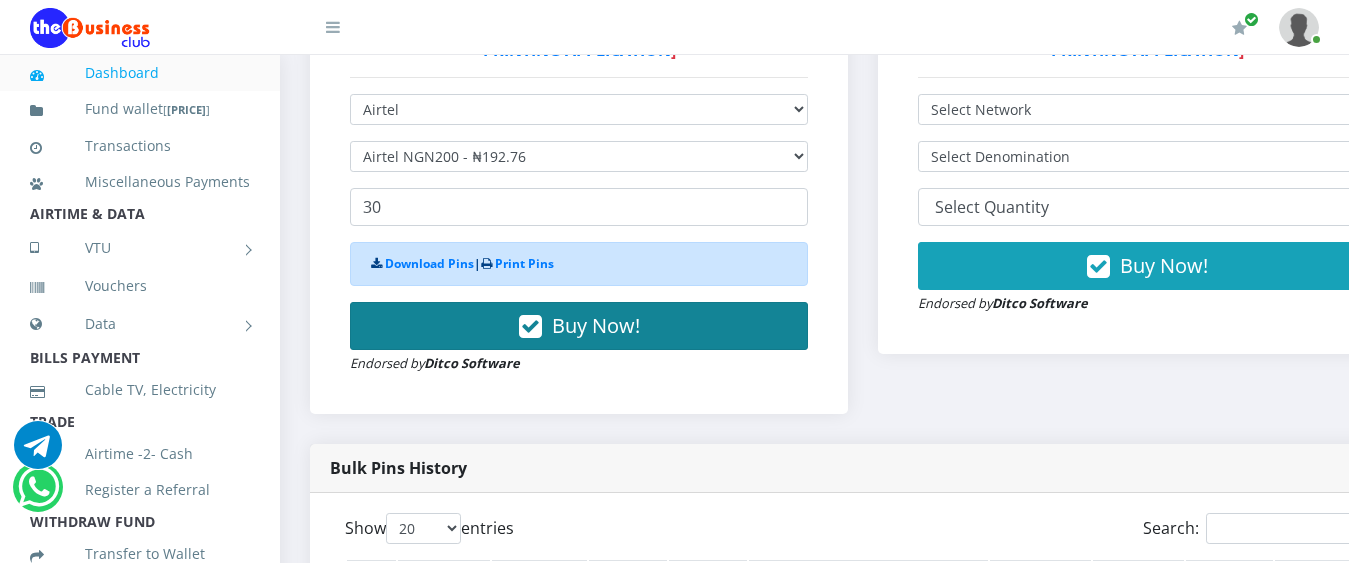 click on "Buy Now!" at bounding box center [596, 325] 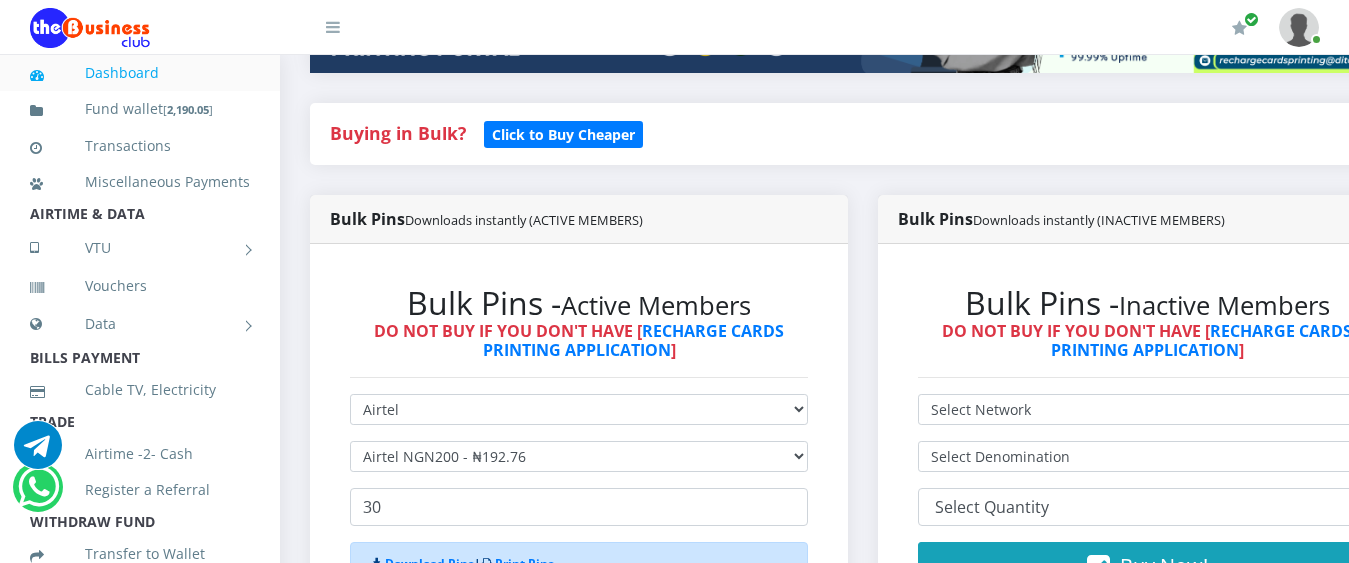 scroll, scrollTop: 500, scrollLeft: 0, axis: vertical 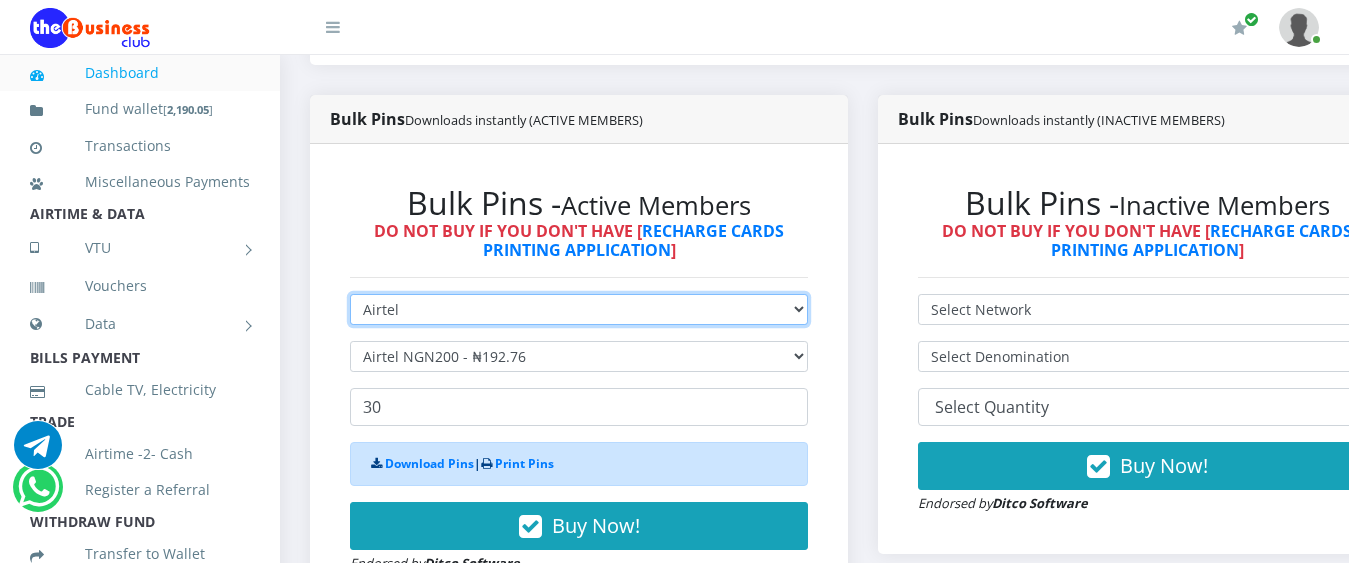 click on "Select Network
MTN
Globacom
9Mobile
Airtel" at bounding box center [579, 309] 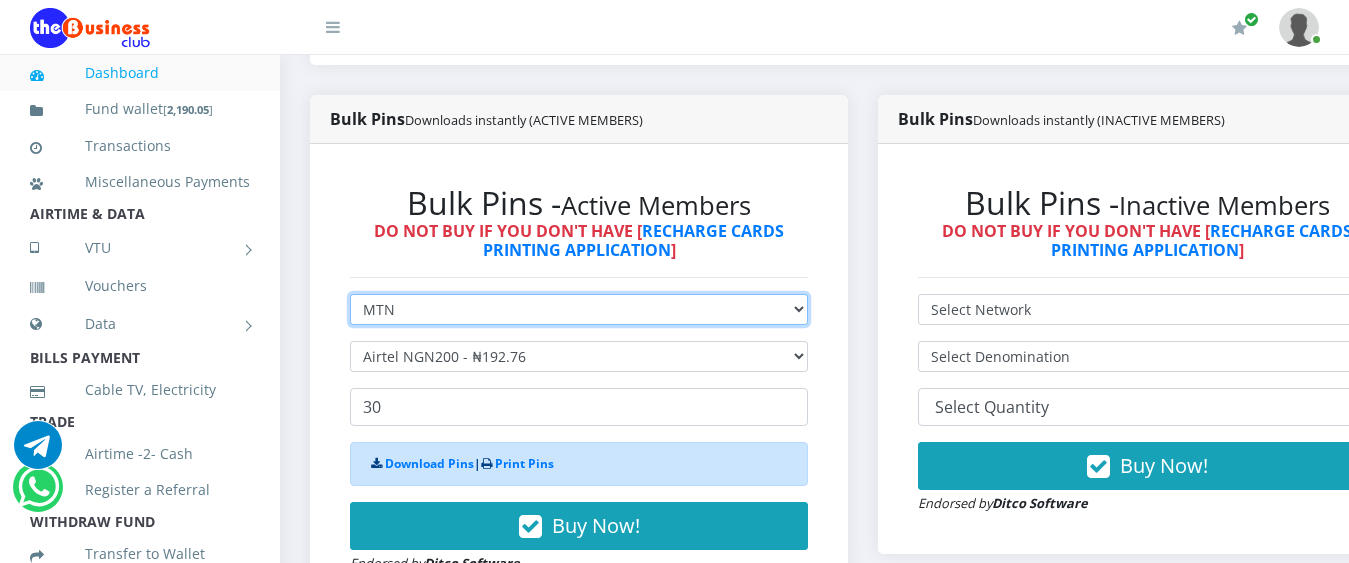 click on "Select Network
MTN
Globacom
9Mobile
Airtel" at bounding box center [579, 309] 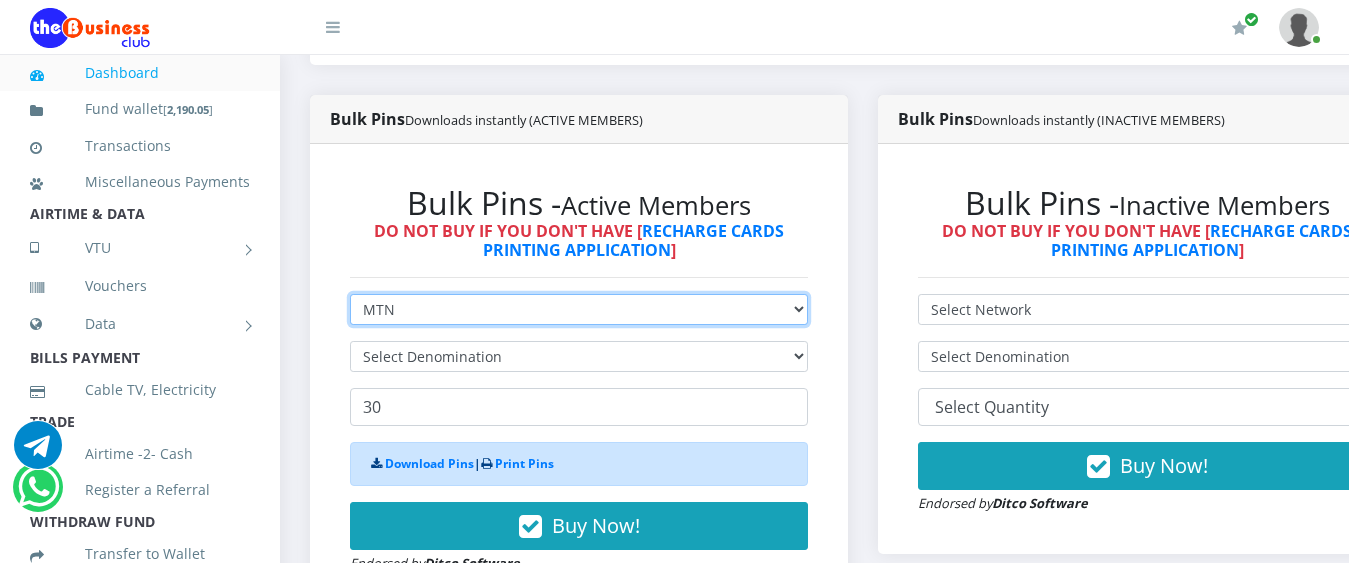 type 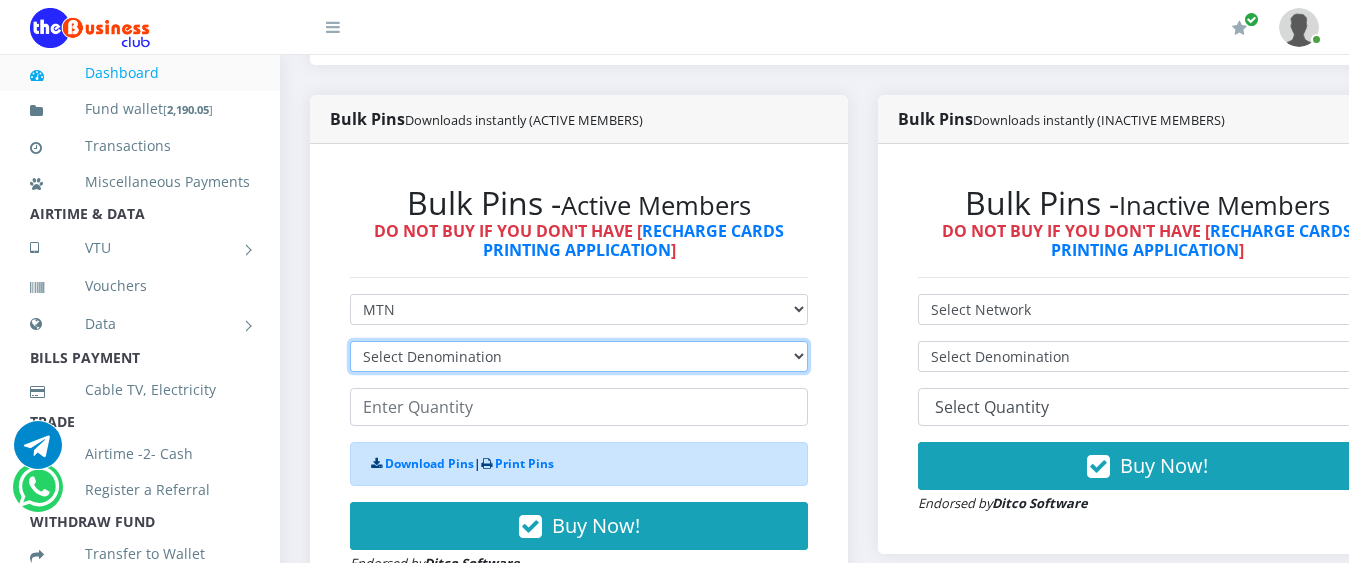 click on "Select Denomination MTN NGN100 - ₦96.99 MTN NGN200 - ₦193.98 MTN NGN400 - ₦387.96 MTN NGN500 - ₦484.95 MTN NGN1000 - ₦969.90 MTN NGN1500 - ₦1,454.85" at bounding box center (579, 356) 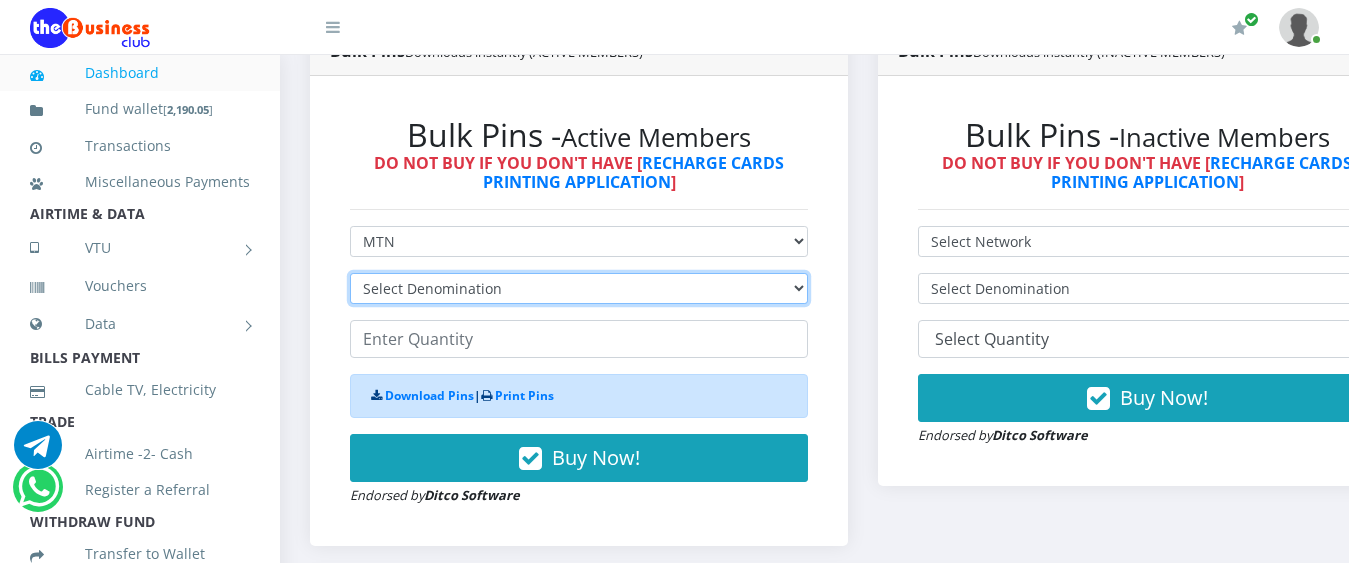 scroll, scrollTop: 600, scrollLeft: 0, axis: vertical 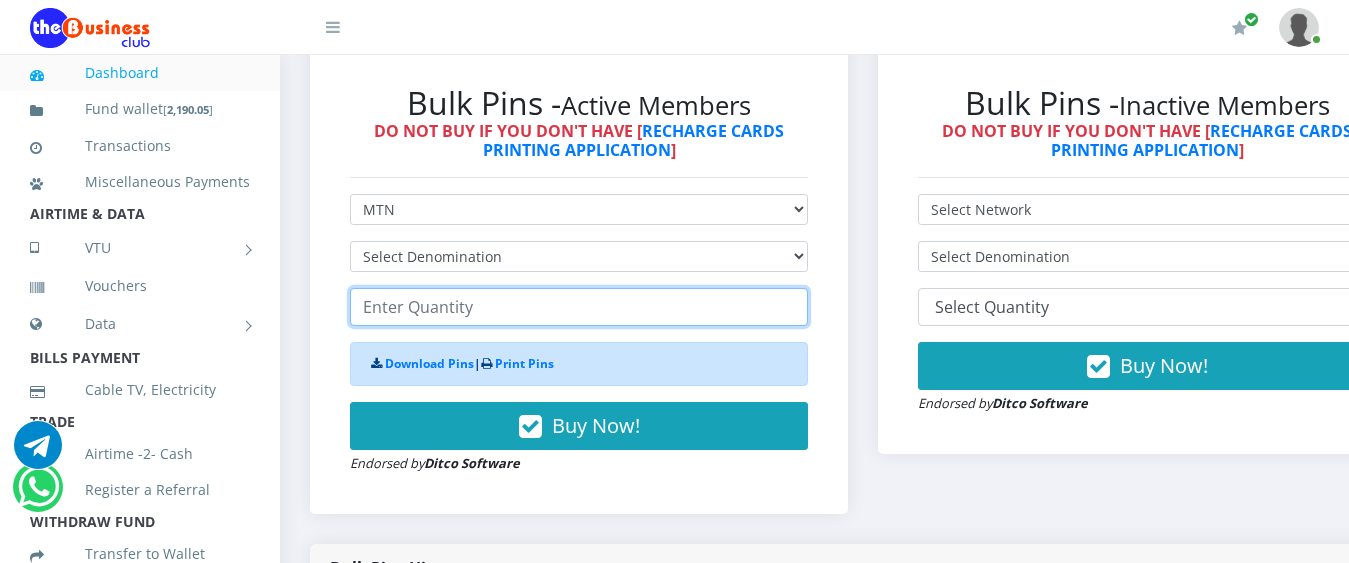 click at bounding box center [579, 307] 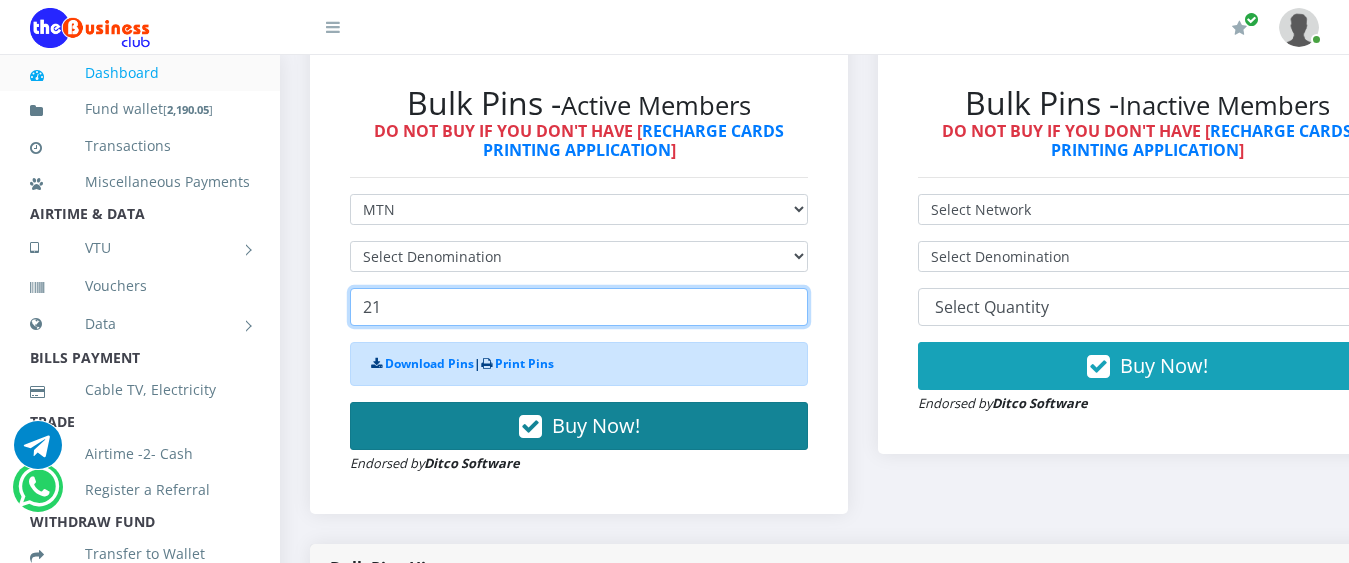 type on "21" 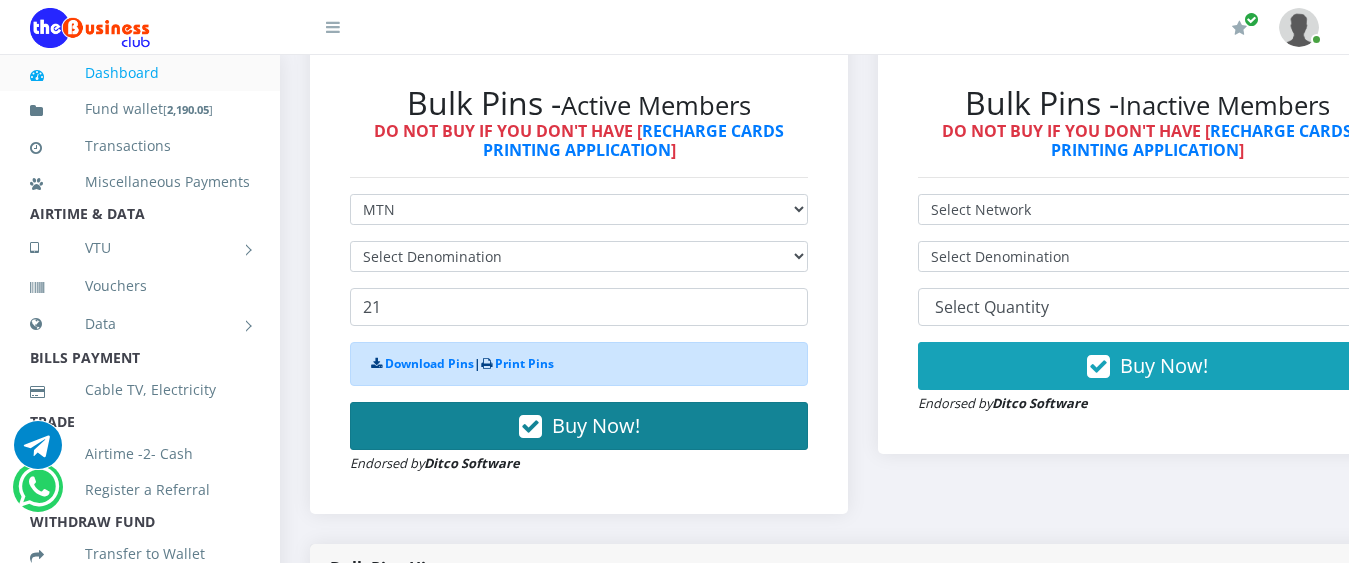 click on "Buy Now!" at bounding box center (596, 425) 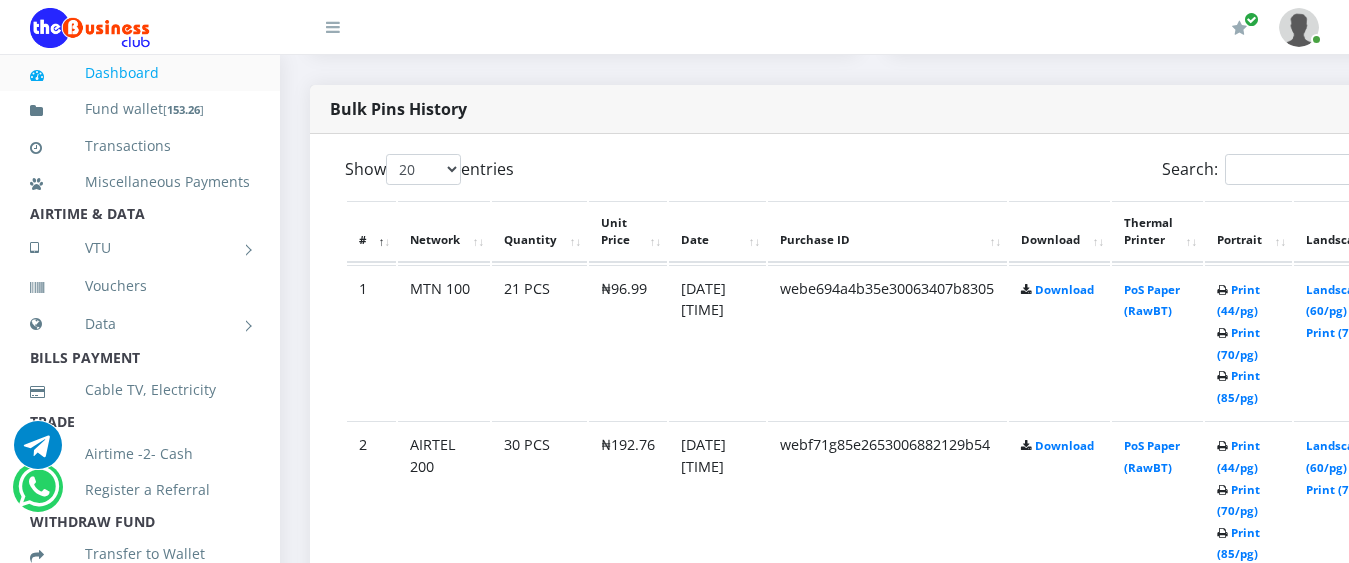 scroll, scrollTop: 0, scrollLeft: 0, axis: both 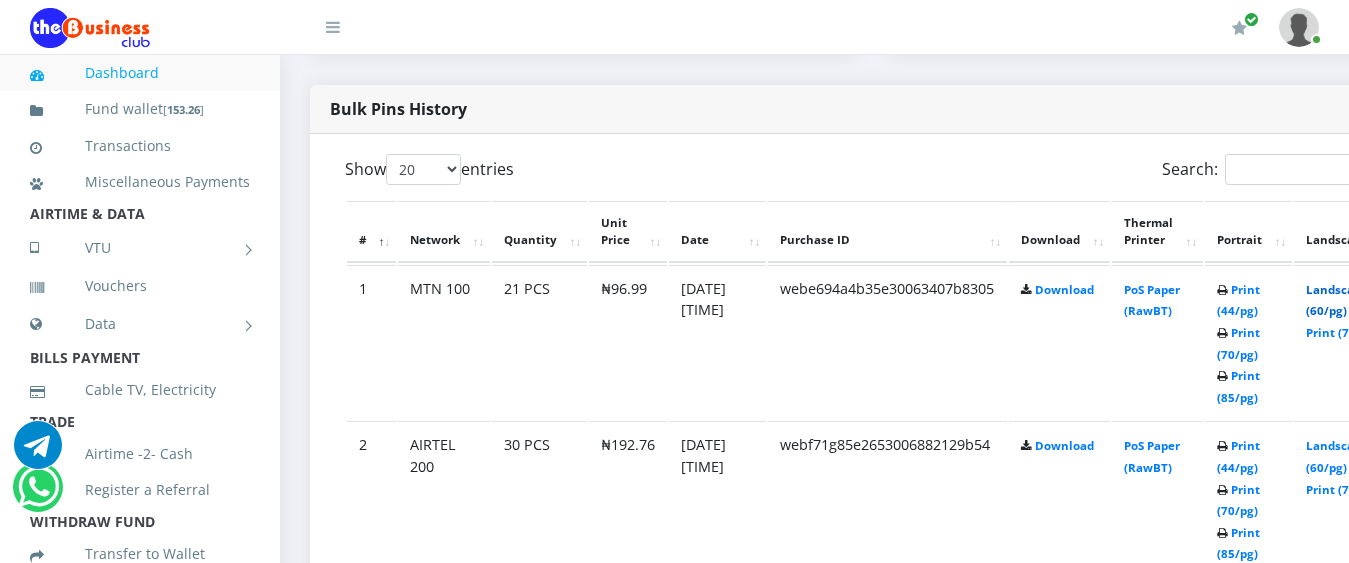 click on "Landscape (60/pg)" at bounding box center [1337, 300] 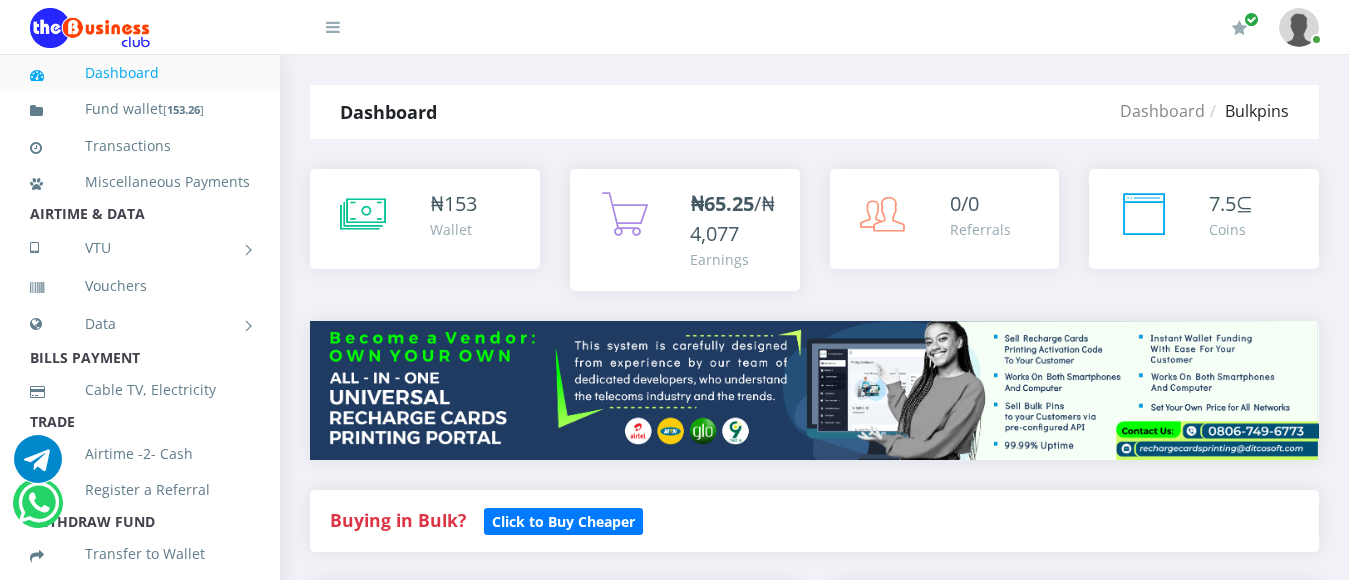 scroll, scrollTop: 898, scrollLeft: 0, axis: vertical 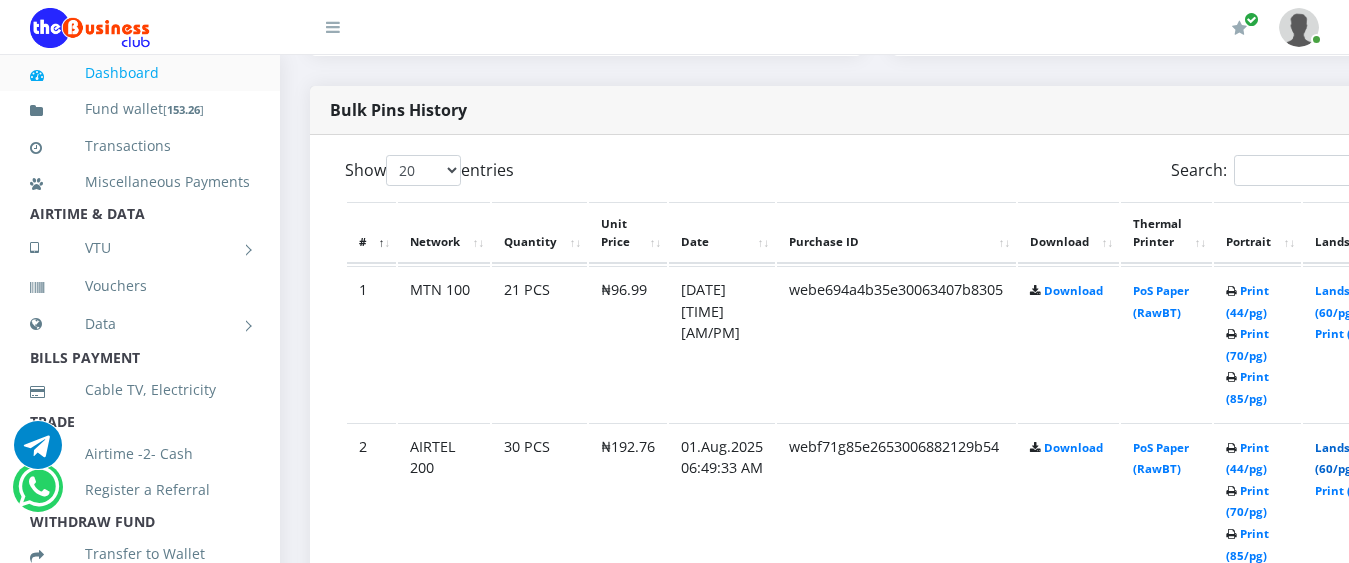 click on "Landscape (60/pg)" at bounding box center [1346, 458] 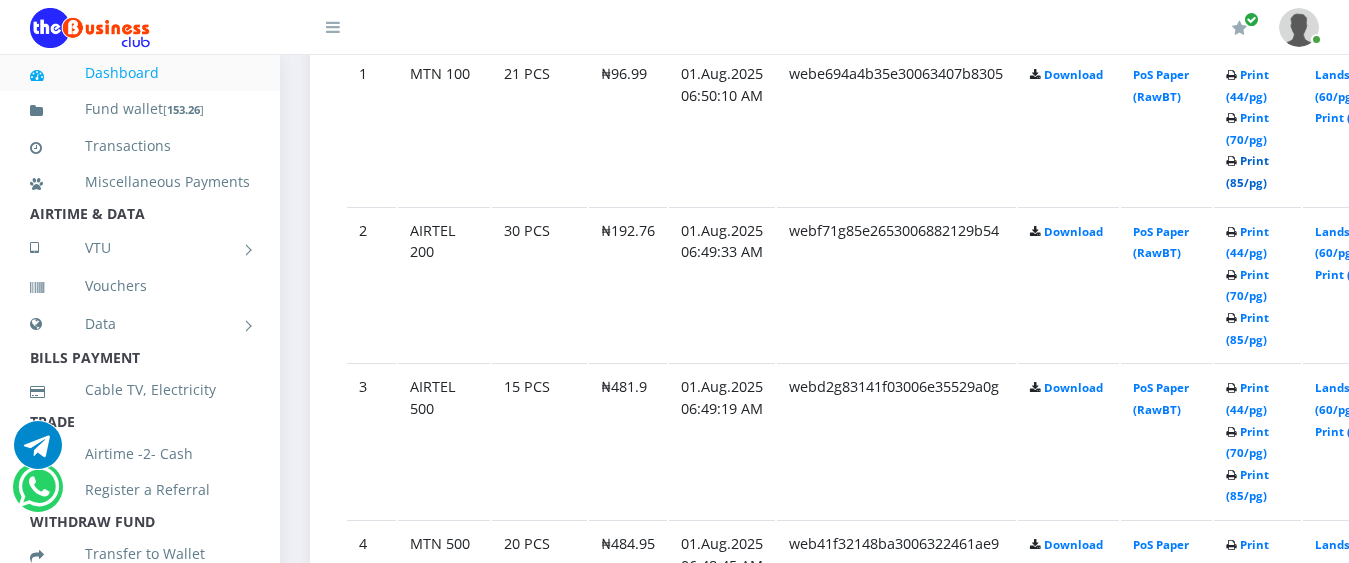 scroll, scrollTop: 0, scrollLeft: 0, axis: both 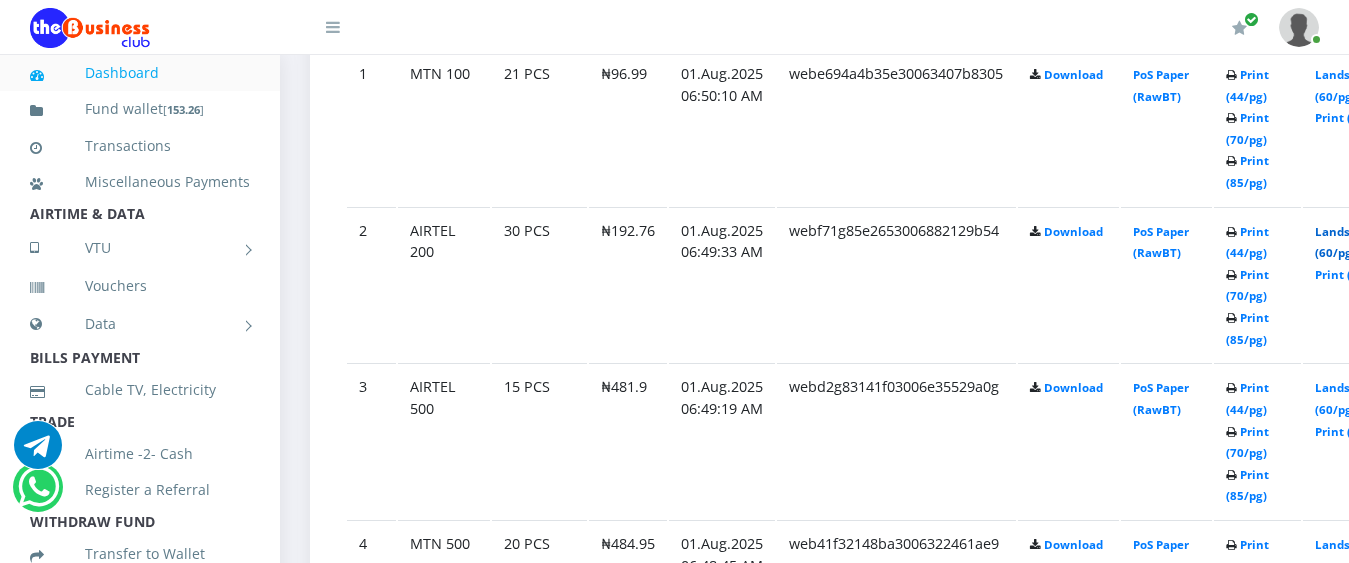 click on "Landscape (60/pg)" at bounding box center (1346, 242) 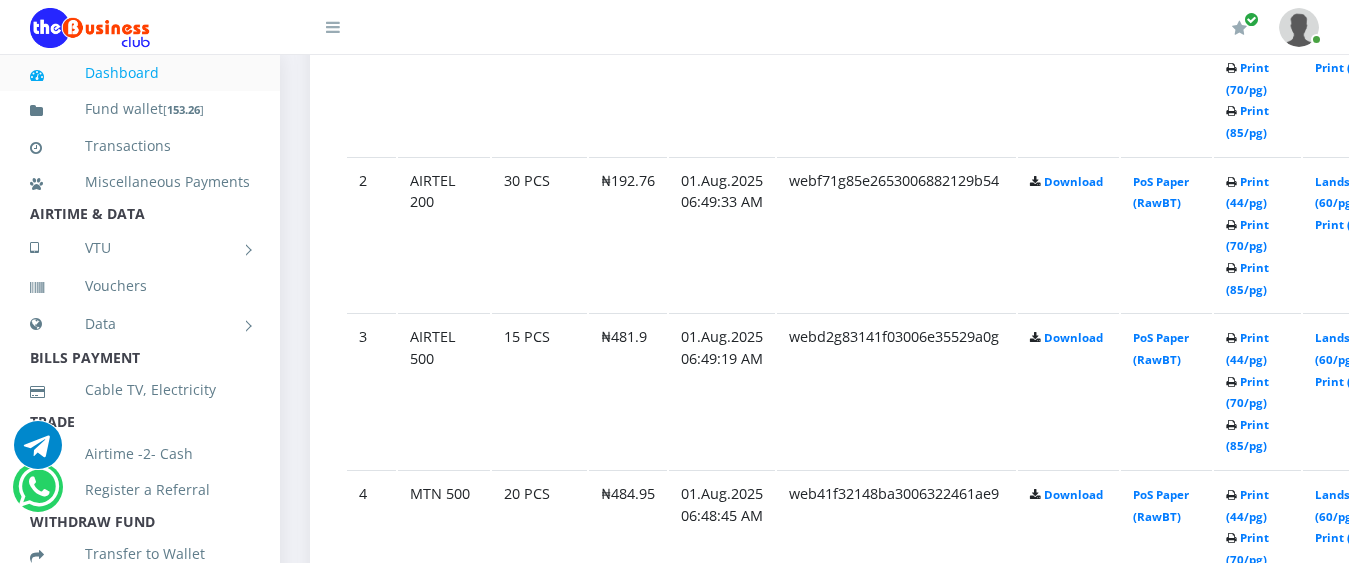 scroll, scrollTop: 1217, scrollLeft: 0, axis: vertical 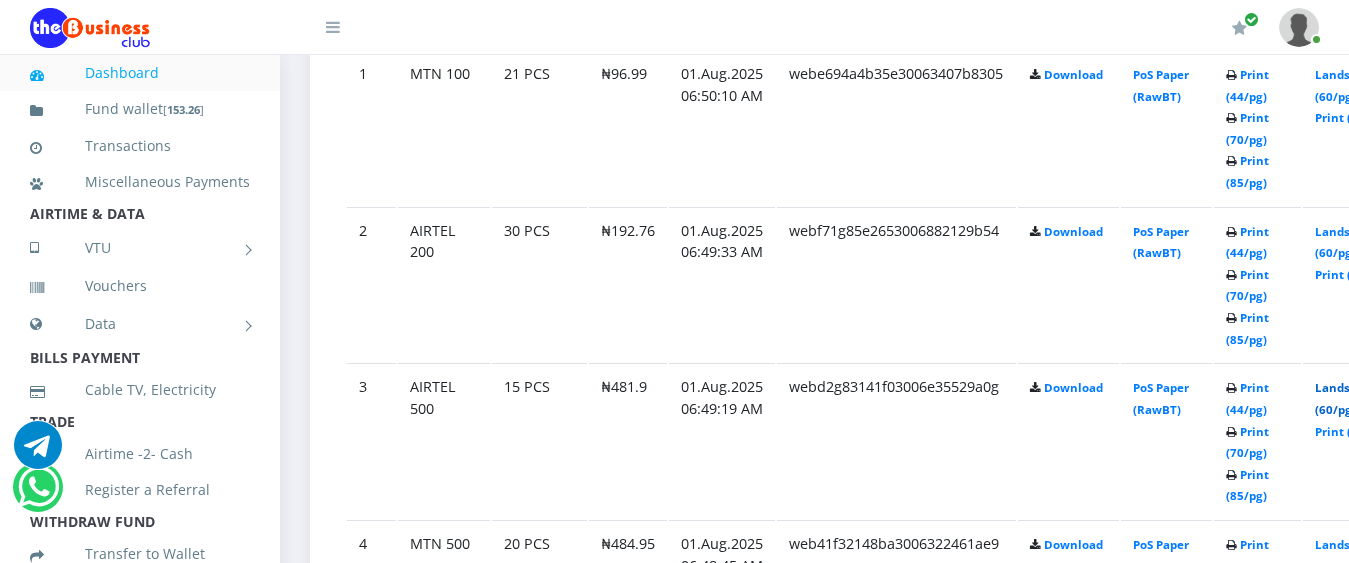 click on "Landscape (60/pg)" at bounding box center (1346, 398) 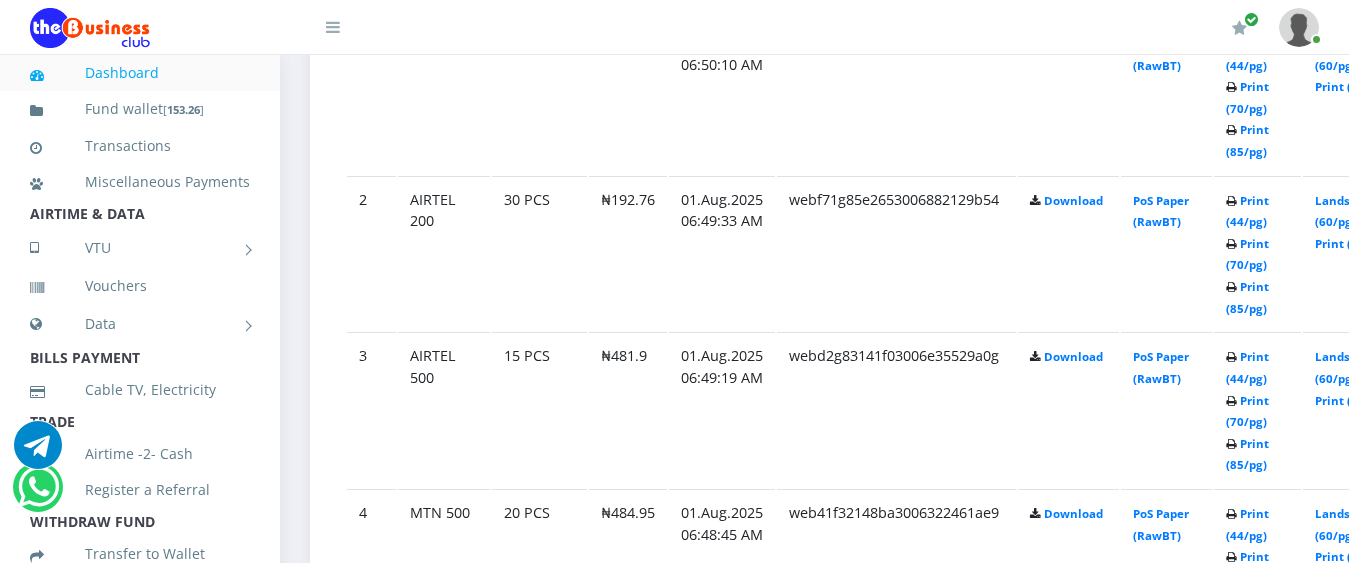 scroll, scrollTop: 1317, scrollLeft: 0, axis: vertical 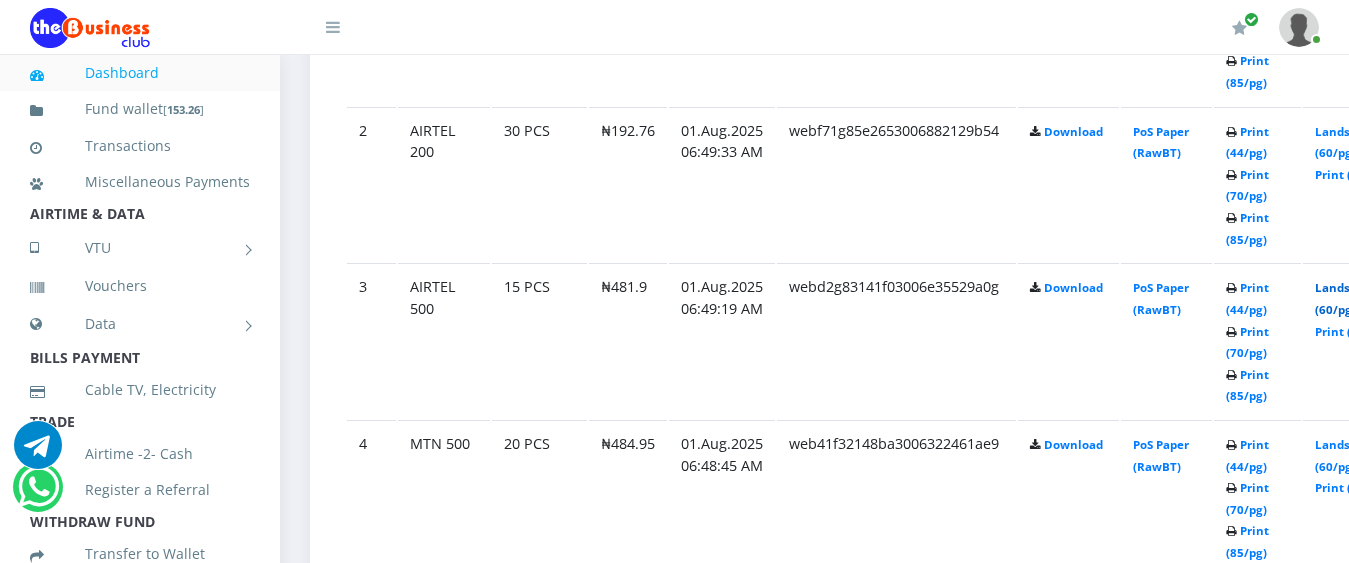 click on "Landscape (60/pg)" at bounding box center (1346, 298) 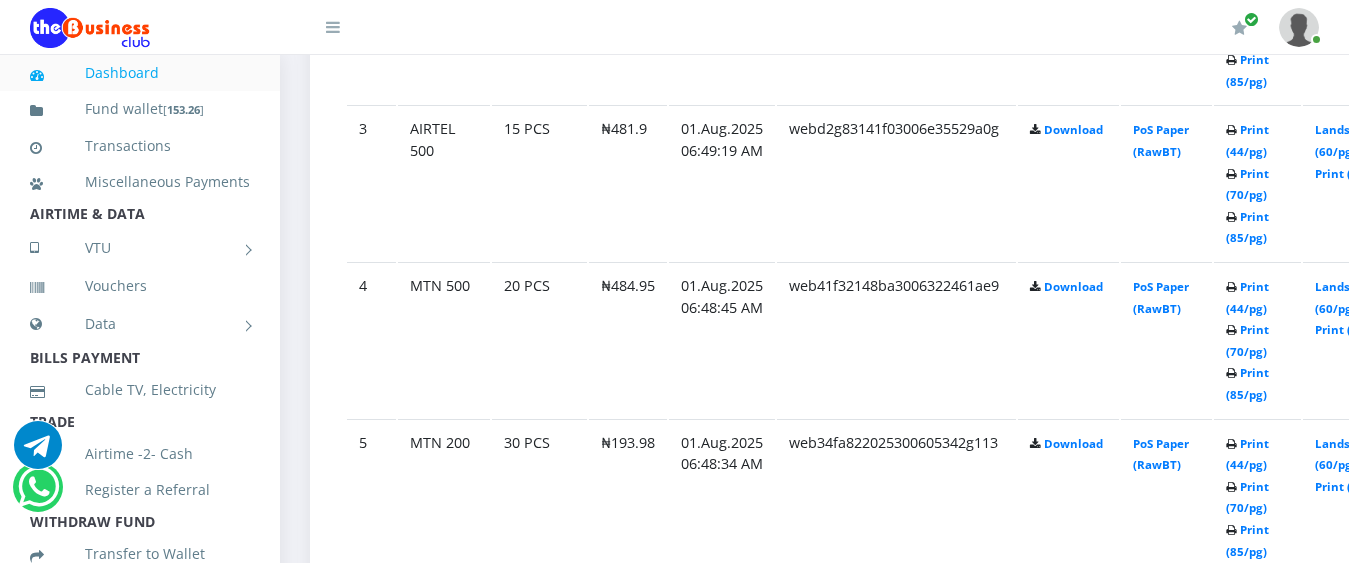 scroll, scrollTop: 1517, scrollLeft: 0, axis: vertical 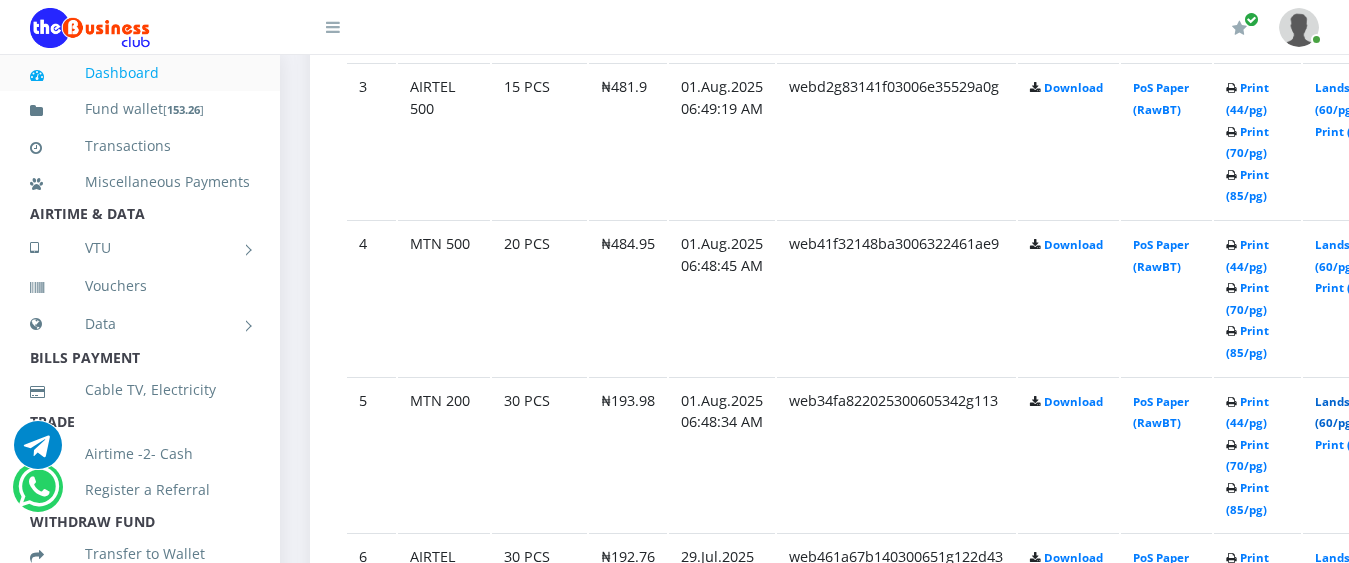 click on "Landscape (60/pg)" at bounding box center [1346, 412] 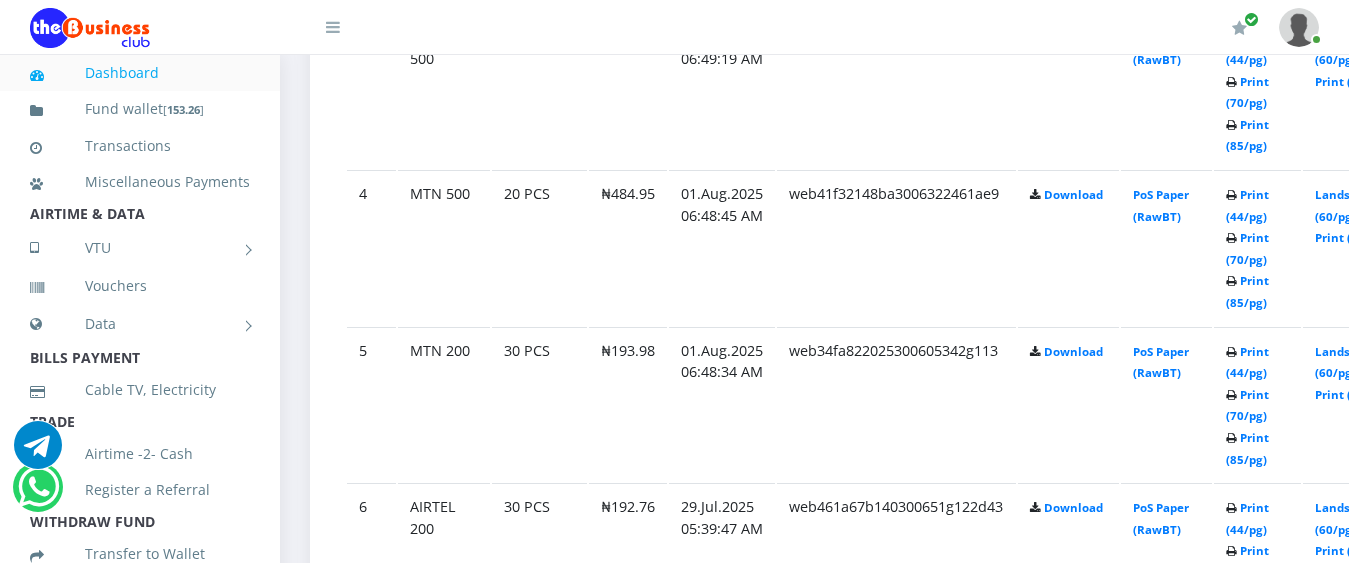 scroll, scrollTop: 1517, scrollLeft: 0, axis: vertical 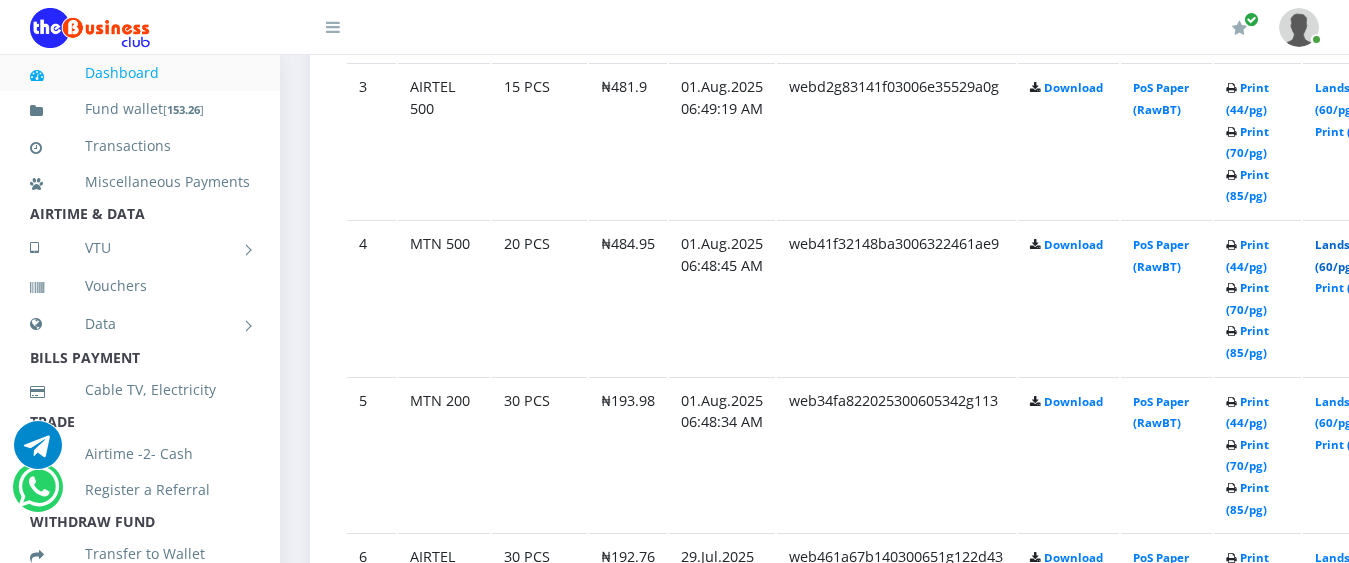 click on "Landscape (60/pg)" at bounding box center (1346, 255) 